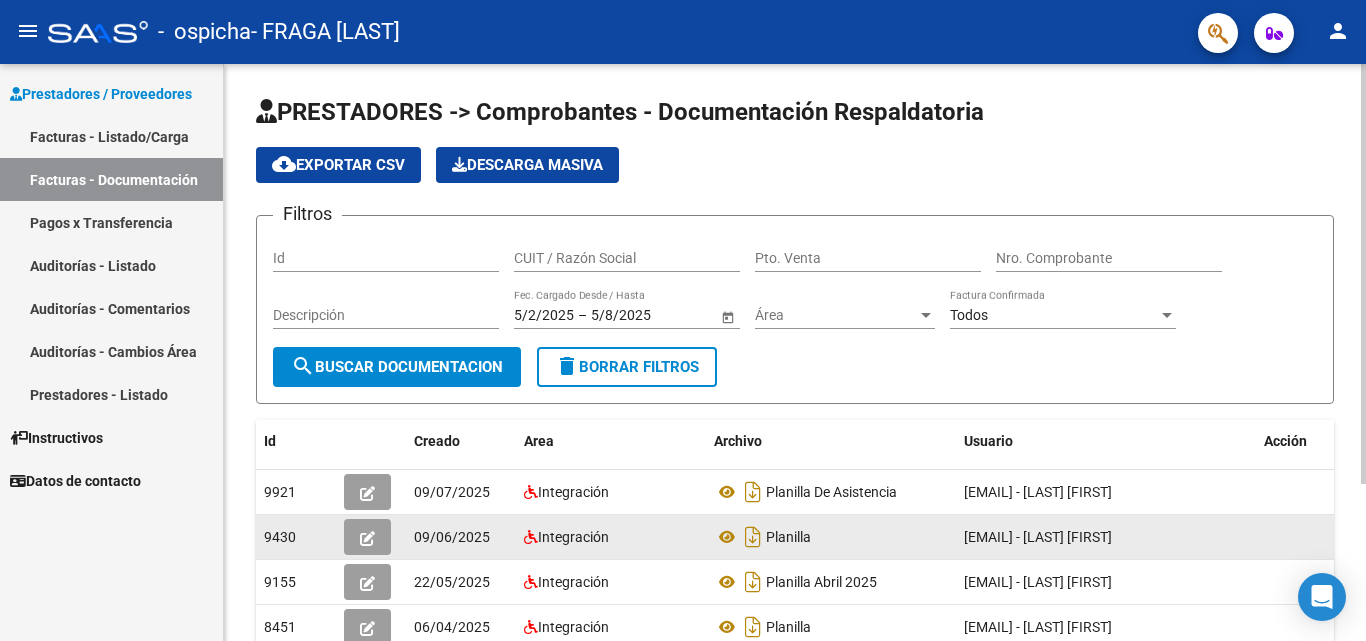 scroll, scrollTop: 0, scrollLeft: 0, axis: both 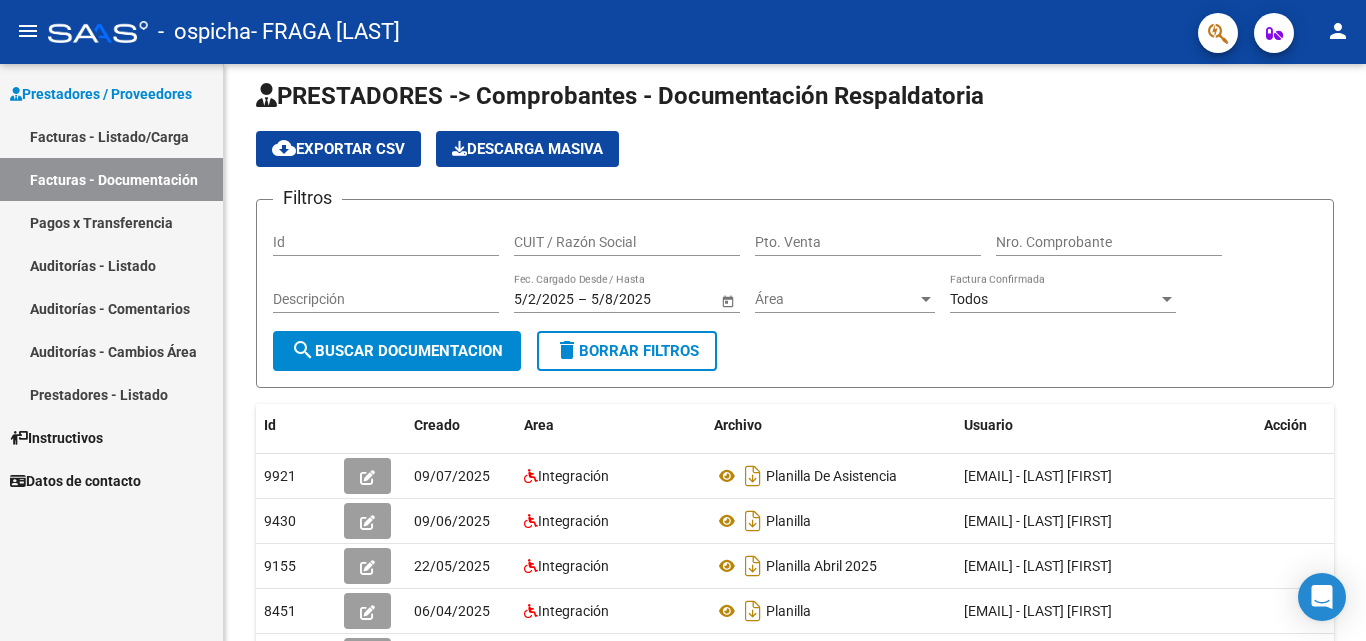 click on "Pagos x Transferencia" at bounding box center [111, 222] 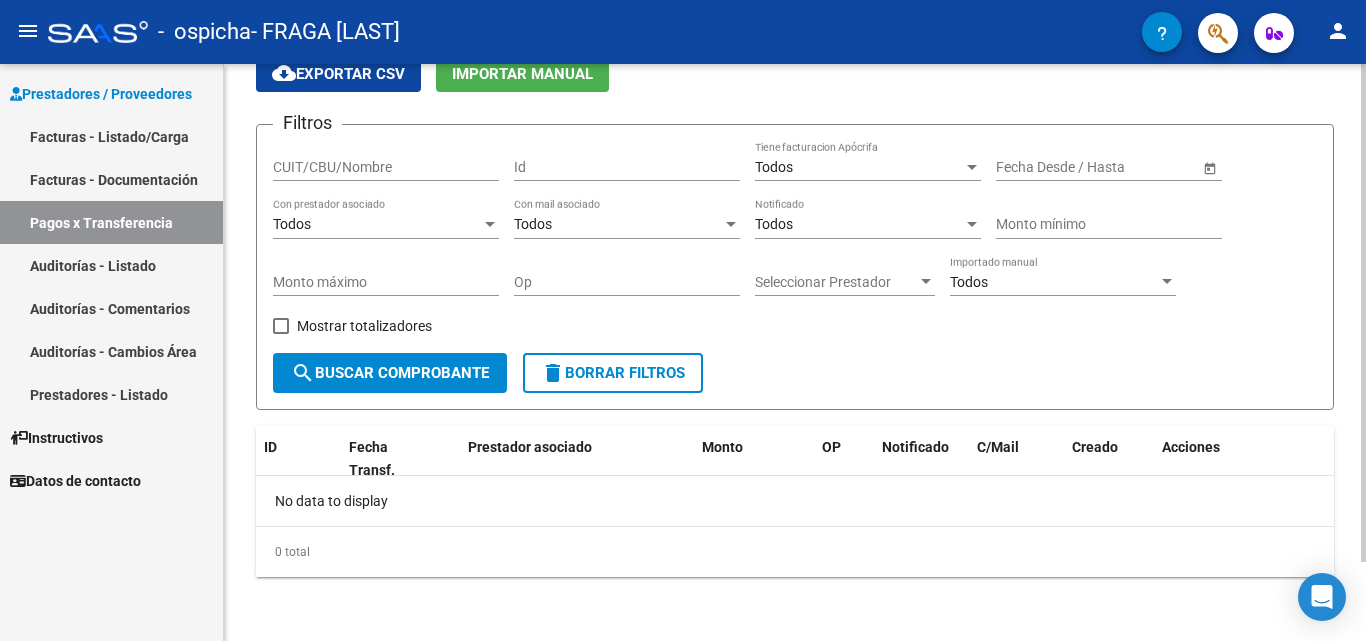 scroll, scrollTop: 0, scrollLeft: 0, axis: both 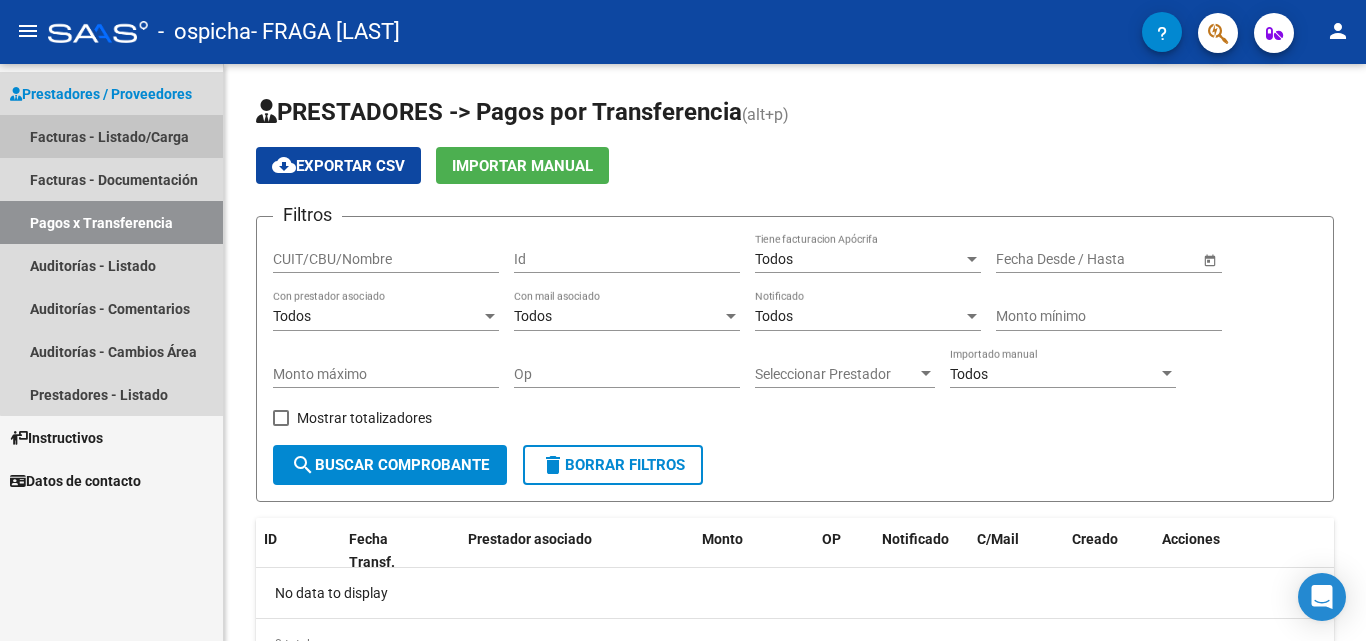 click on "Facturas - Listado/Carga" at bounding box center [111, 136] 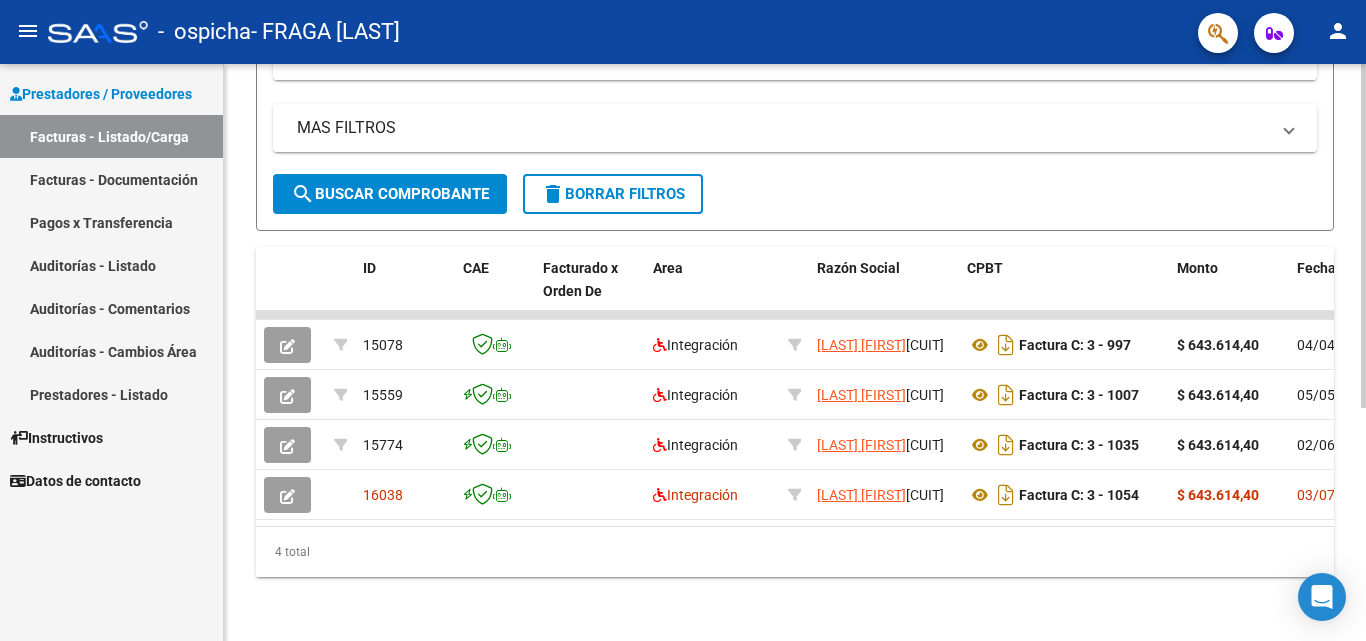 scroll, scrollTop: 0, scrollLeft: 0, axis: both 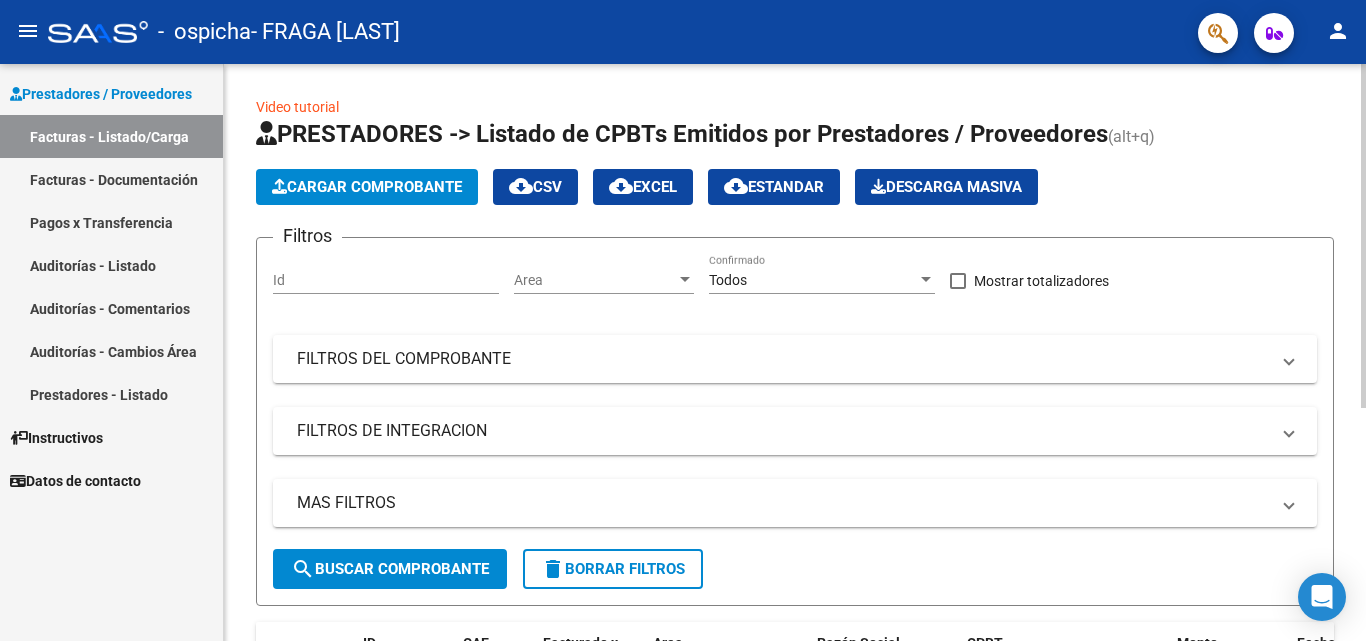 click on "Cargar Comprobante" 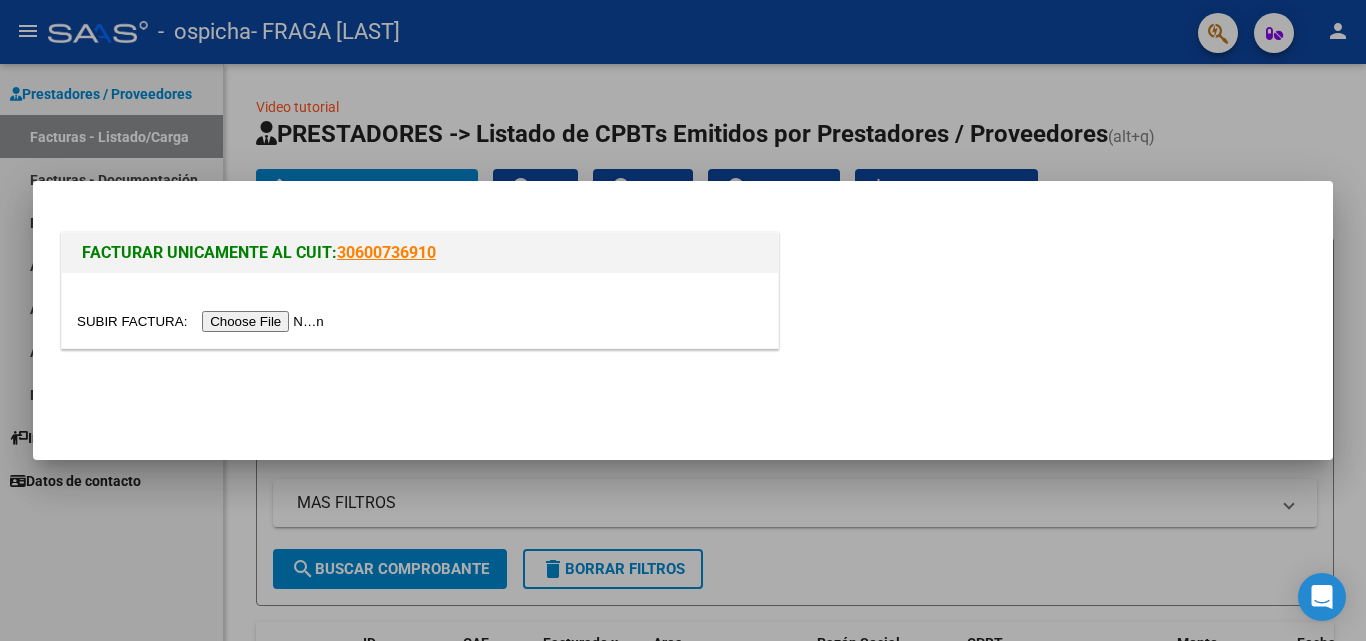 click at bounding box center [203, 321] 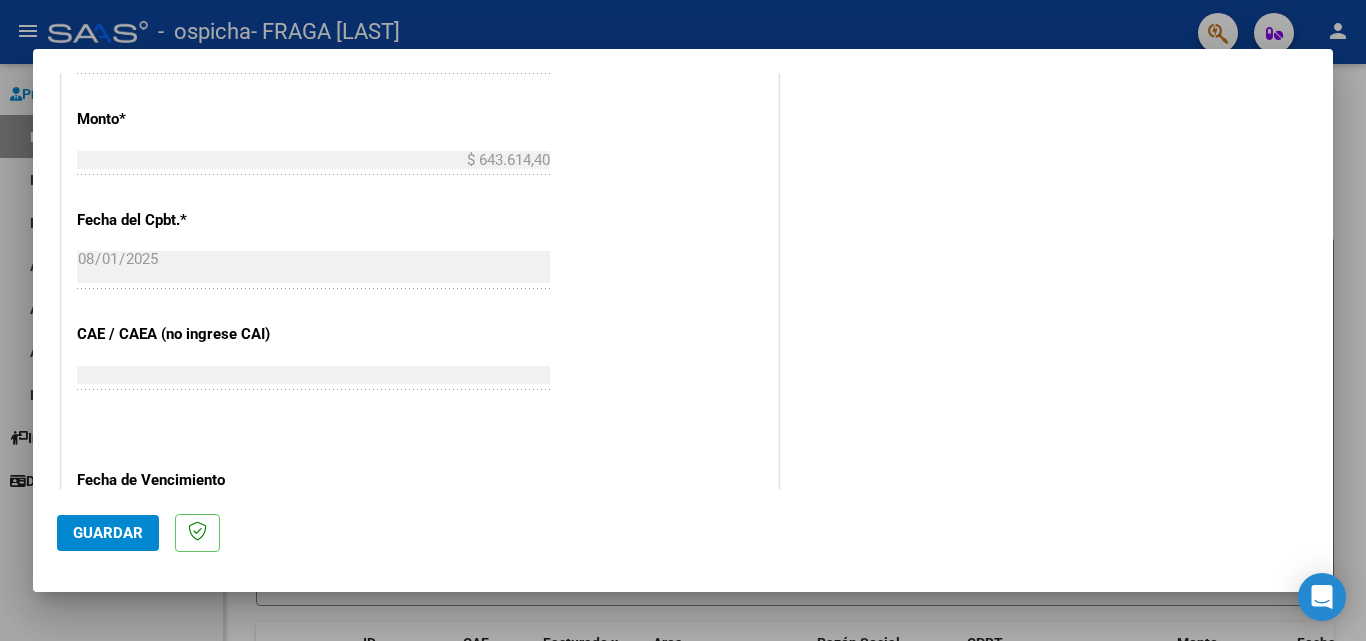 scroll, scrollTop: 505, scrollLeft: 0, axis: vertical 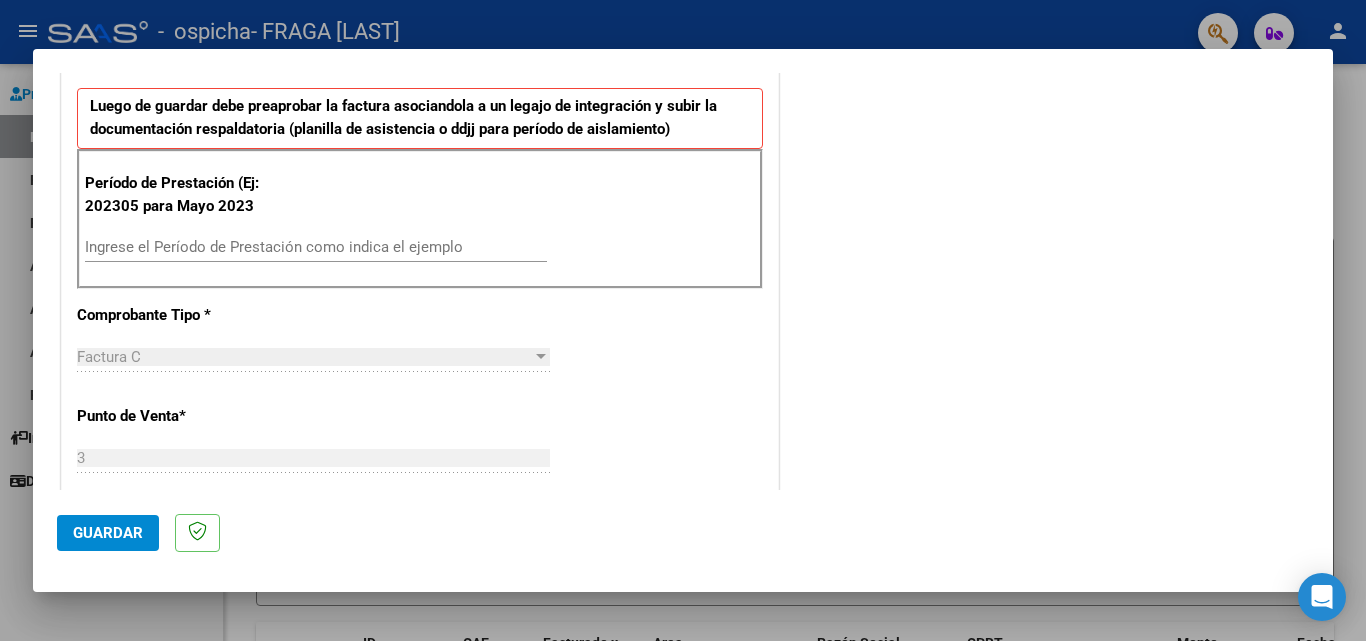 click on "Ingrese el Período de Prestación como indica el ejemplo" at bounding box center (316, 247) 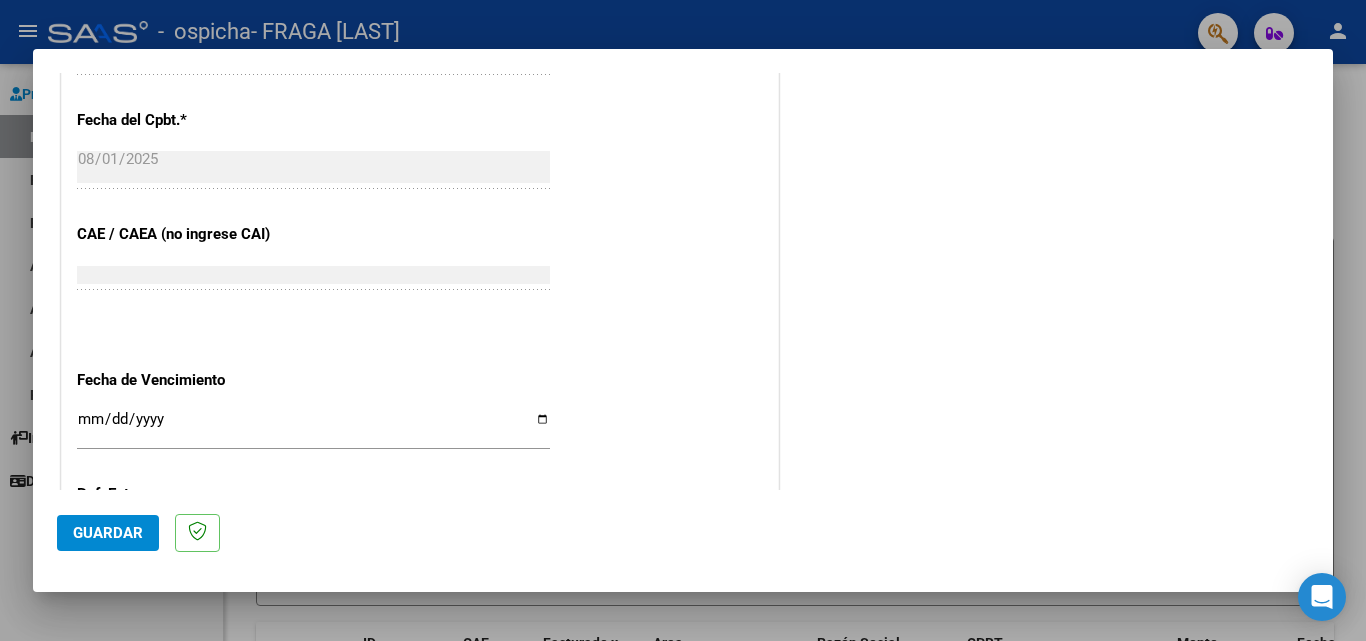scroll, scrollTop: 1305, scrollLeft: 0, axis: vertical 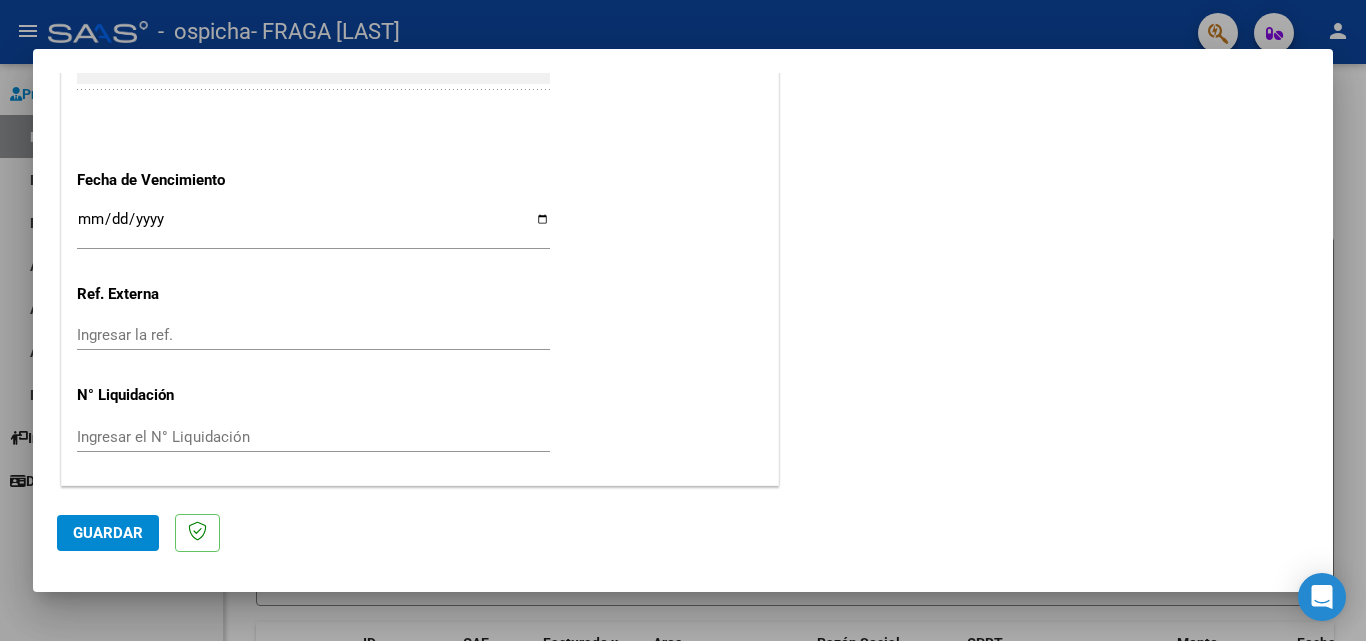 type on "202507" 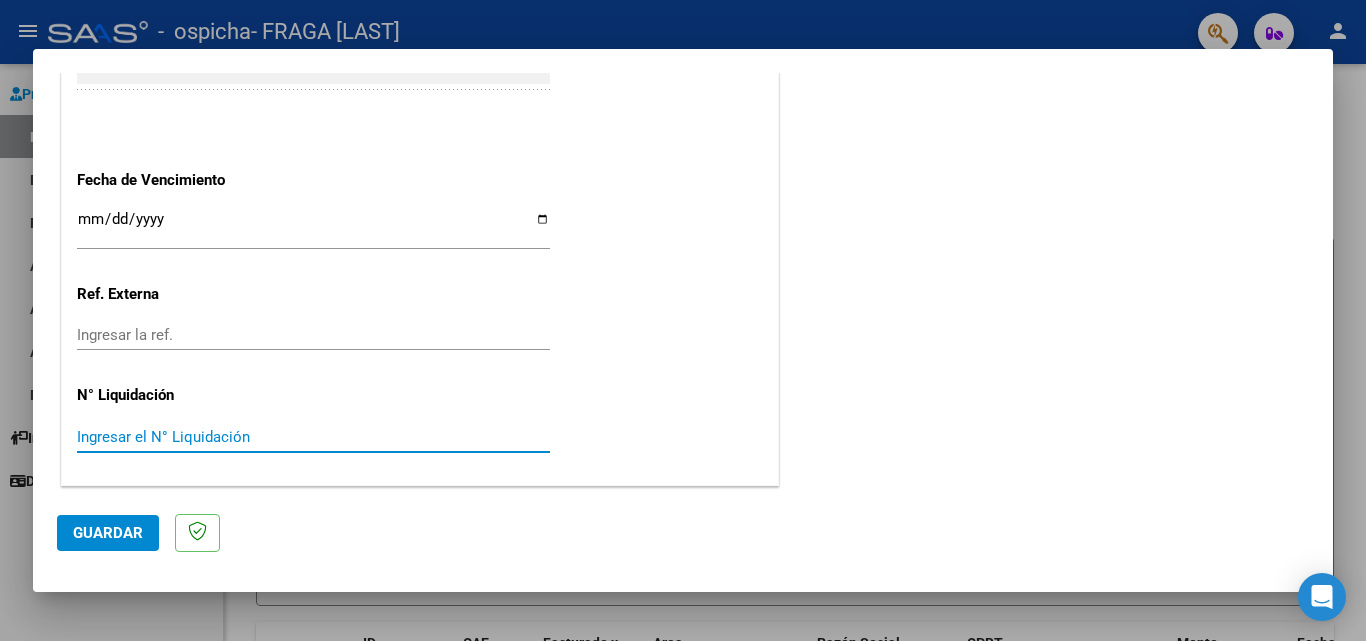 click on "Ingresar la fecha" at bounding box center (313, 227) 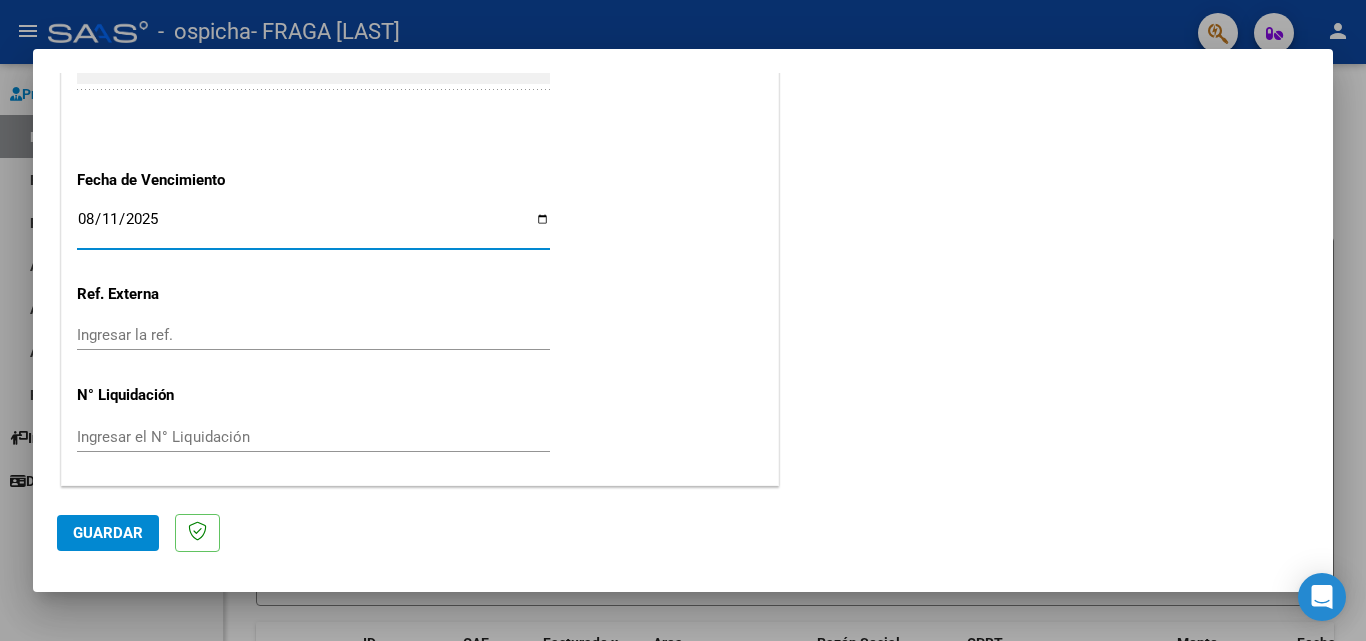 scroll, scrollTop: 1205, scrollLeft: 0, axis: vertical 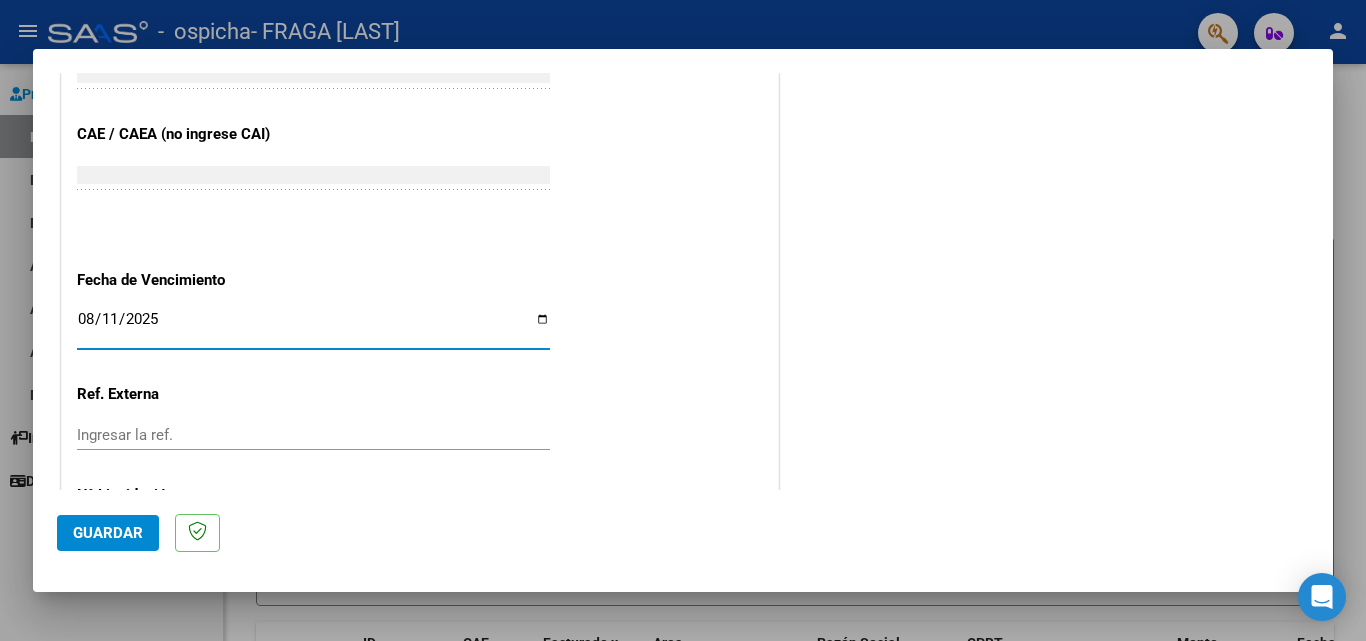 click on "2025-08-11" at bounding box center (313, 327) 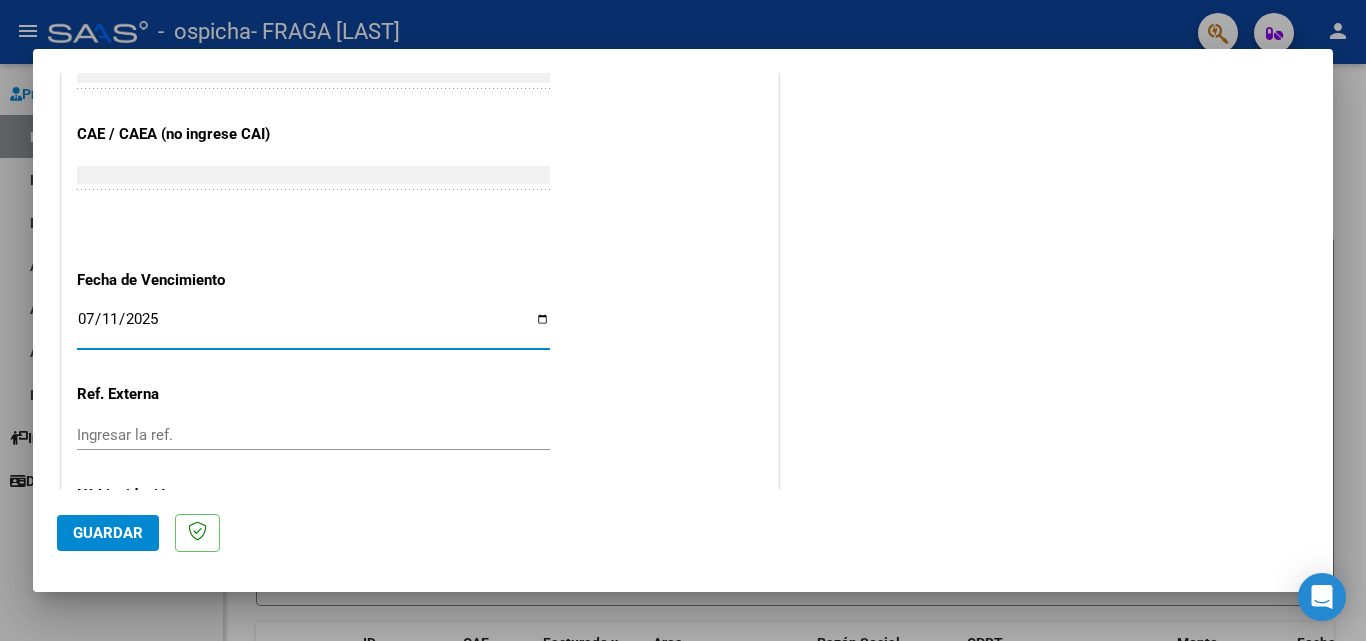 type on "2025-07-11" 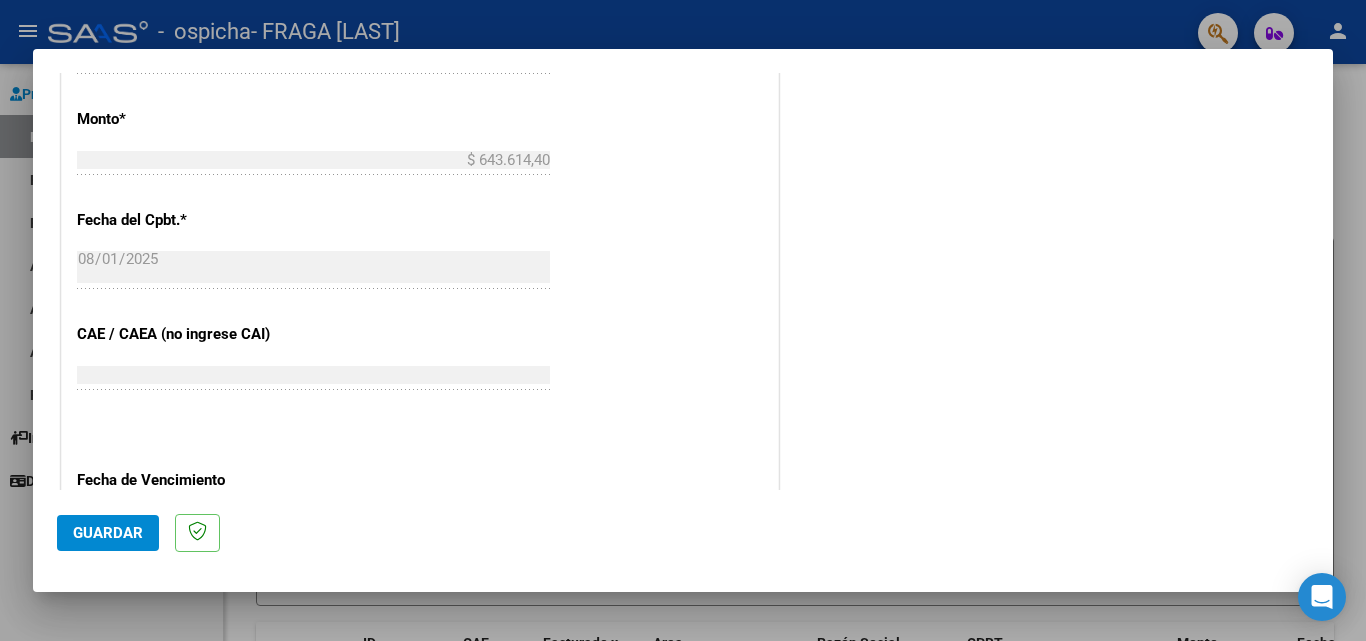 scroll, scrollTop: 1305, scrollLeft: 0, axis: vertical 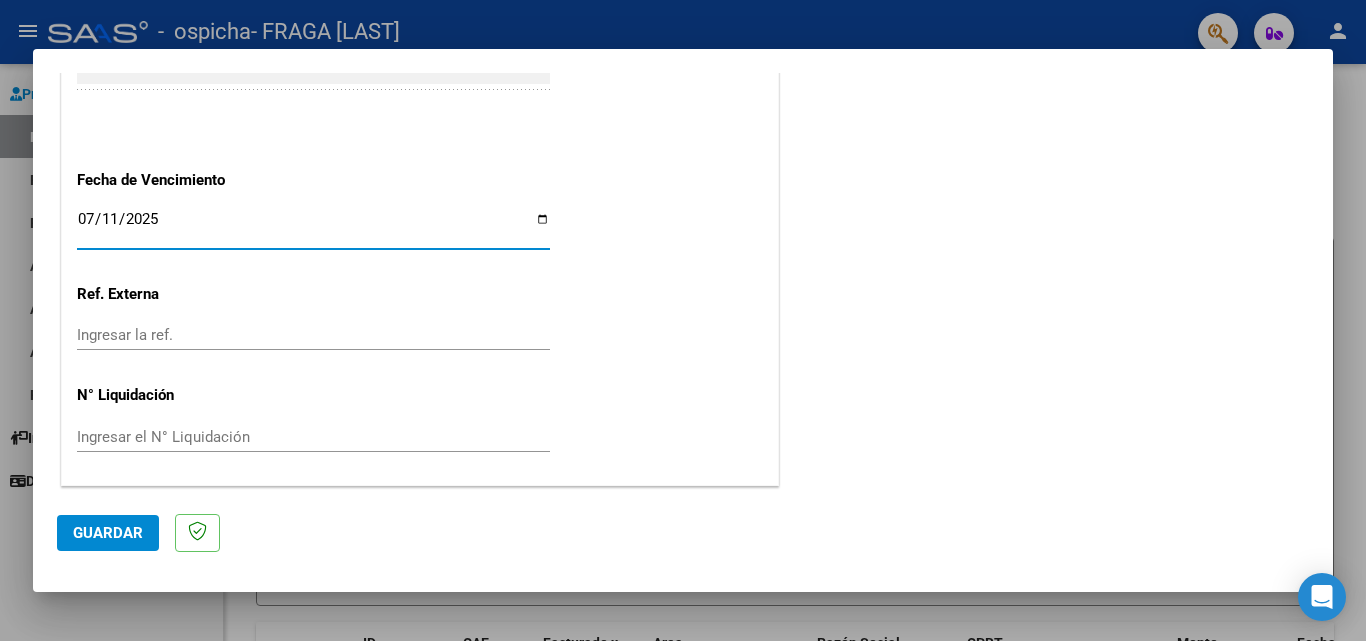 click on "Ingresar el N° Liquidación" at bounding box center (313, 437) 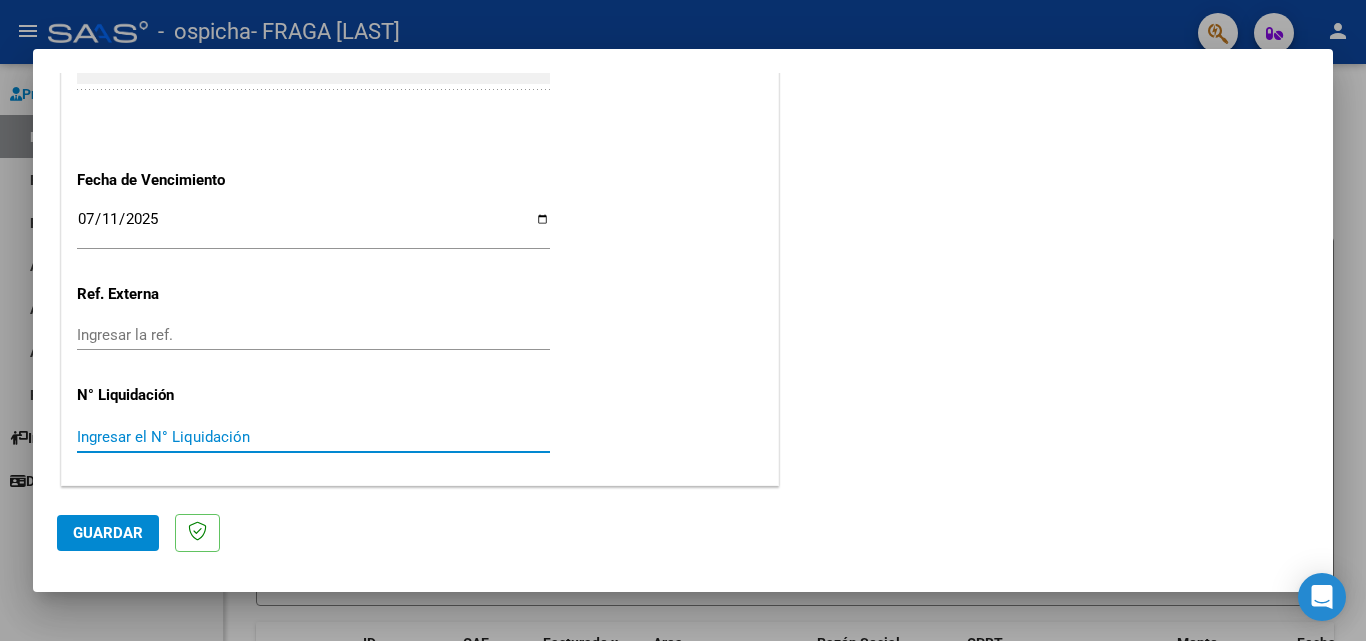 paste on "643614.40" 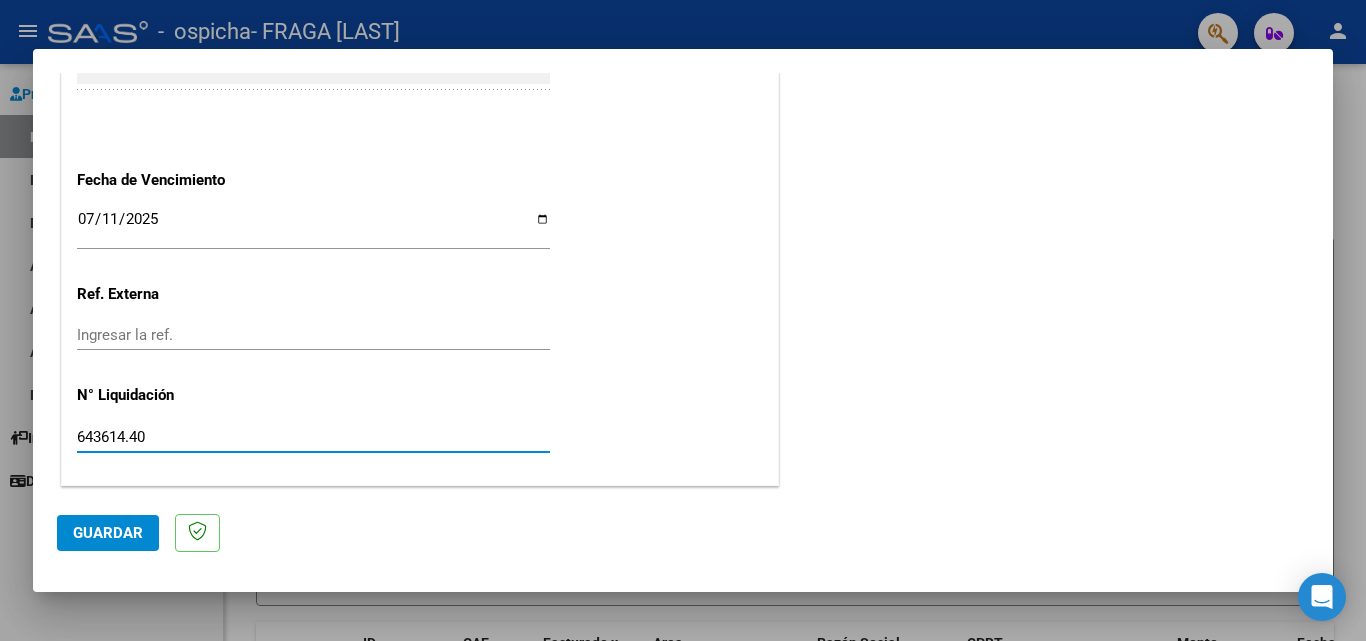 type on "643614.40" 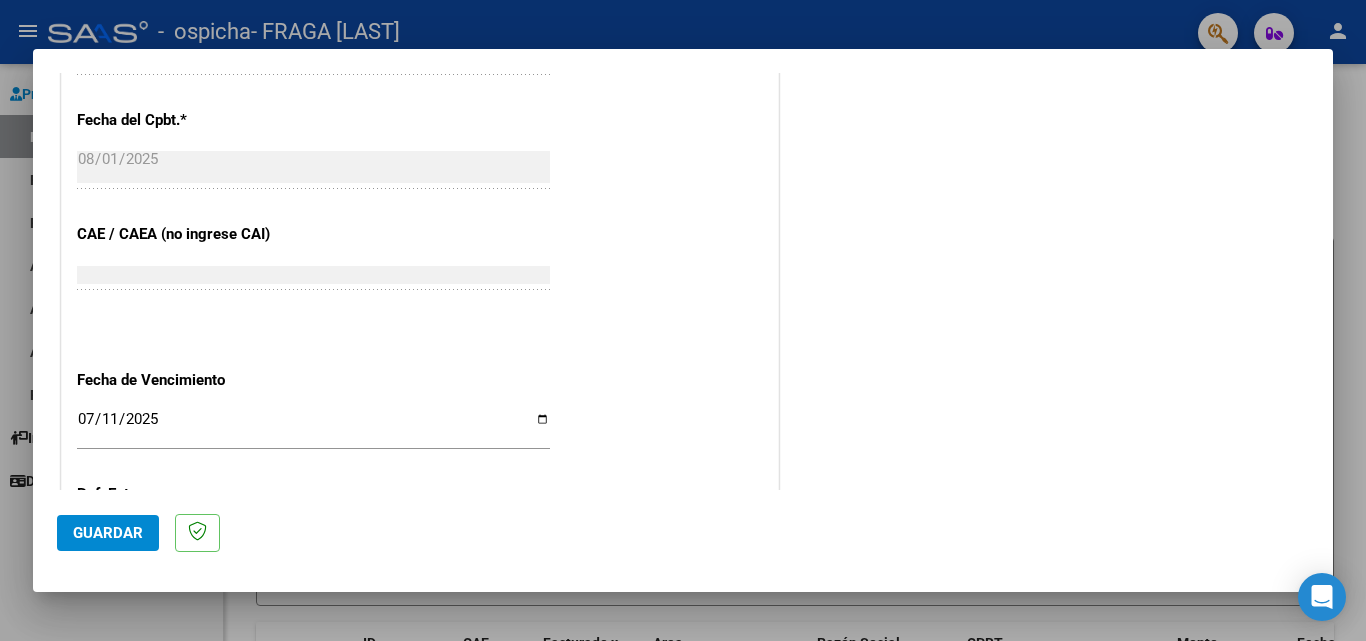 scroll, scrollTop: 1305, scrollLeft: 0, axis: vertical 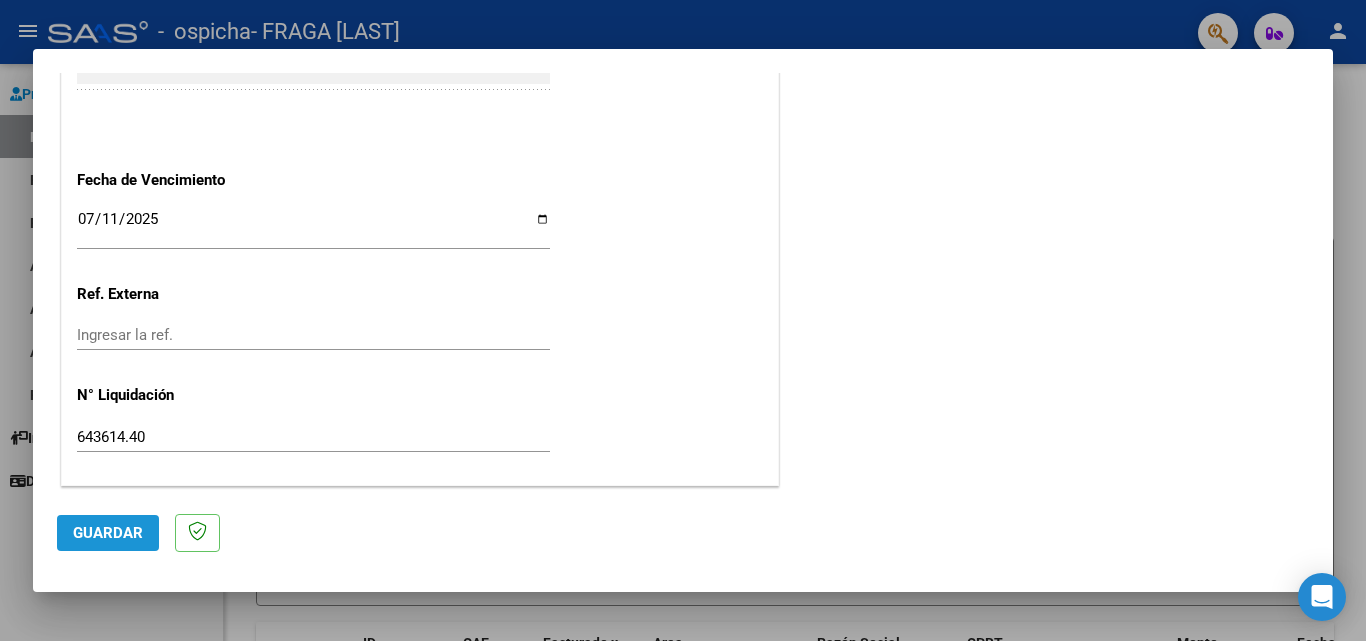click on "Guardar" 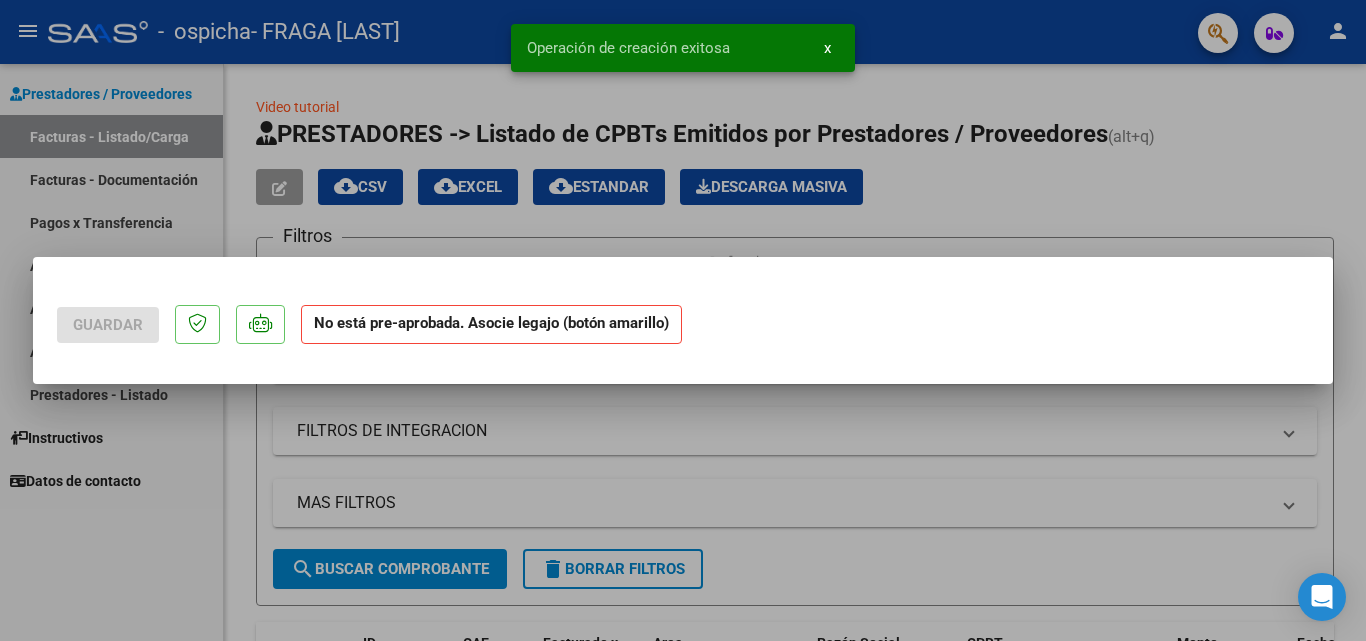 scroll, scrollTop: 0, scrollLeft: 0, axis: both 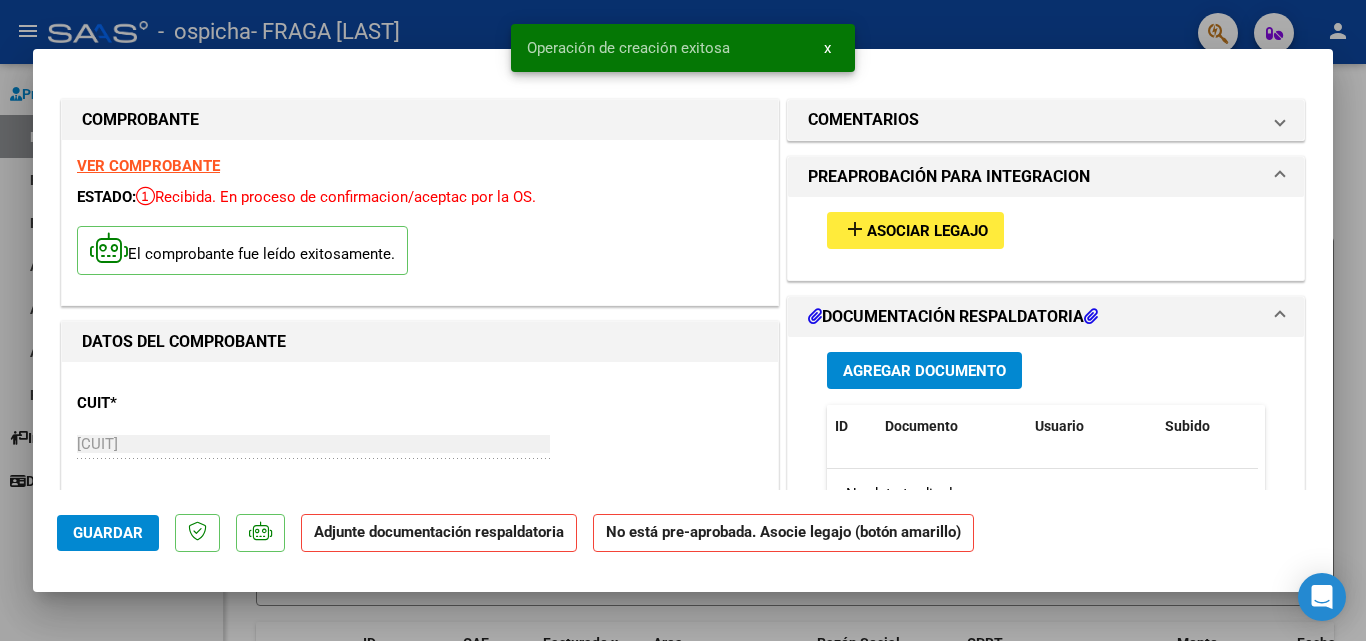 click on "Agregar Documento" at bounding box center [924, 371] 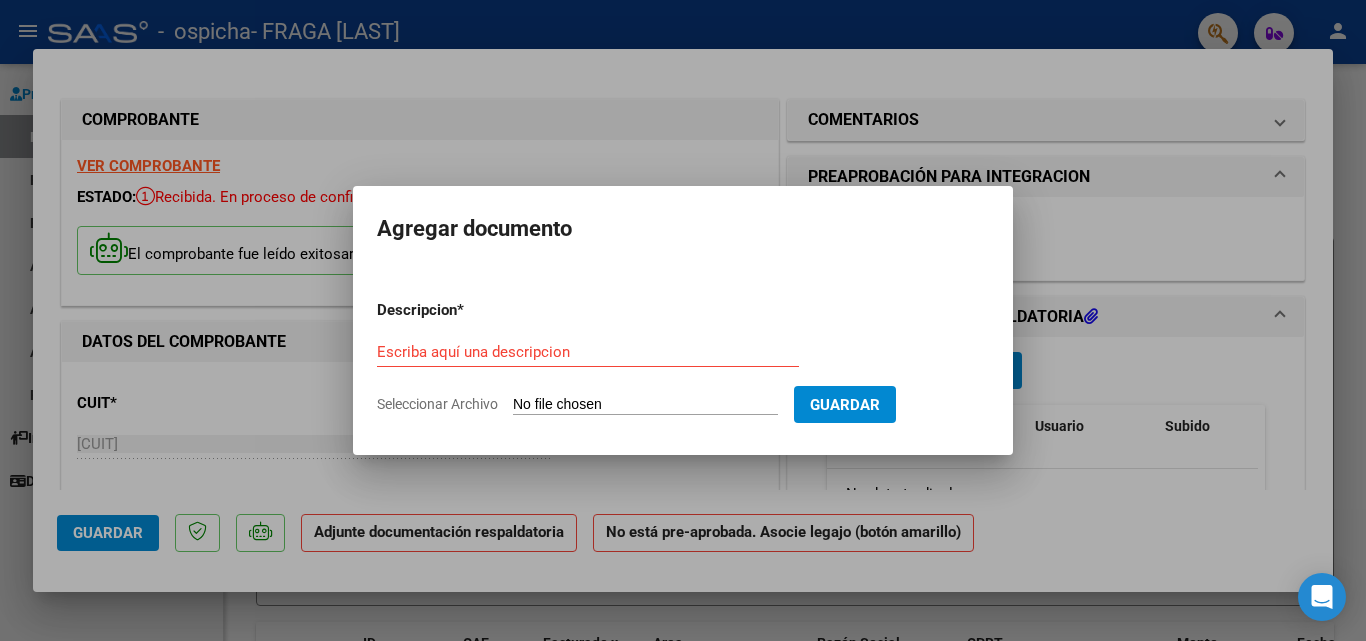 click on "Seleccionar Archivo" 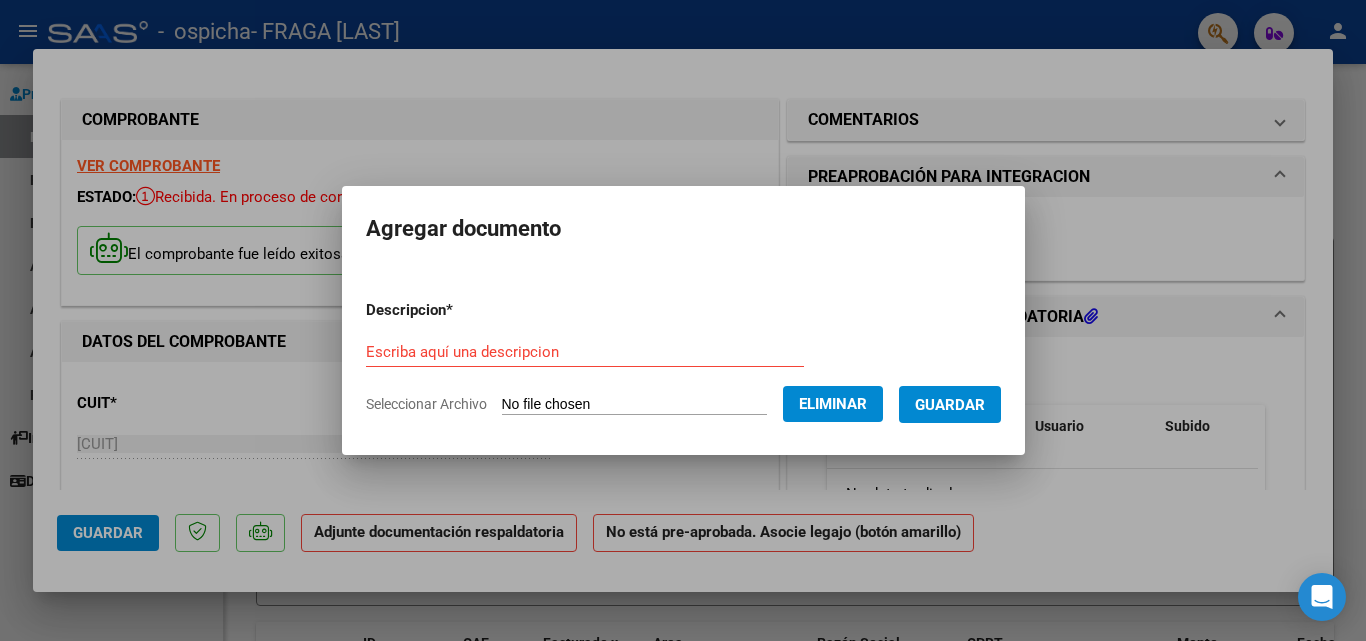click on "Escriba aquí una descripcion" at bounding box center [585, 352] 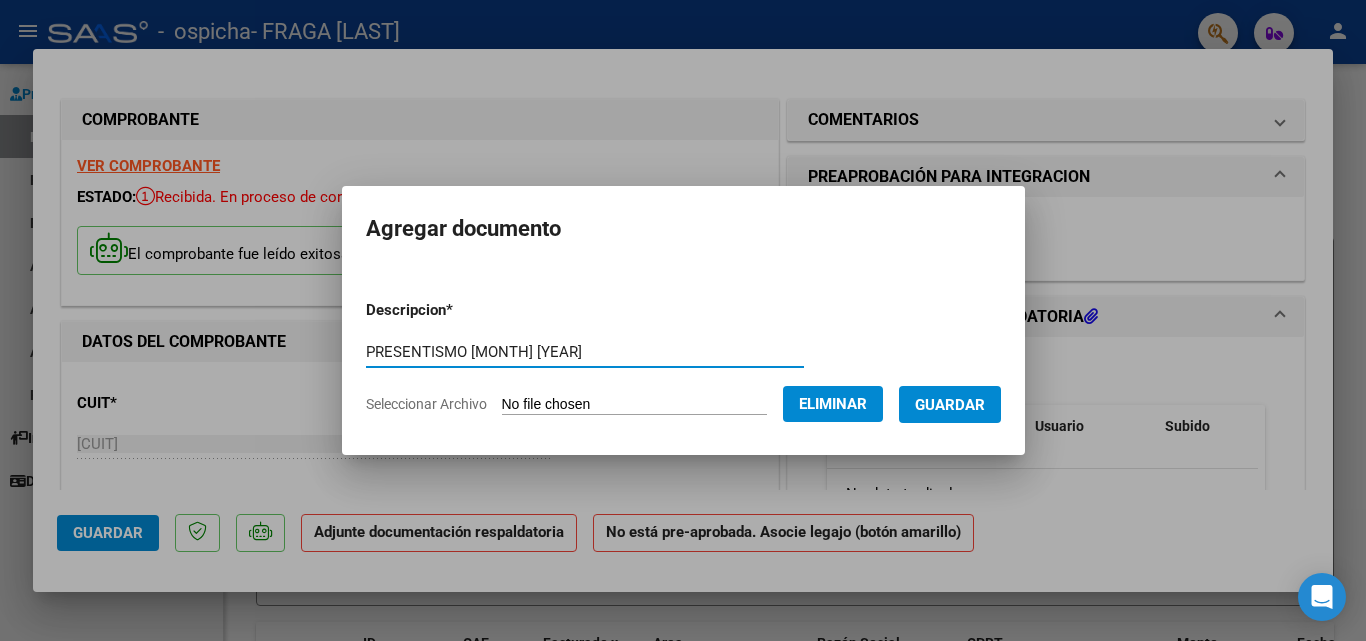 type on "PRESENTISMO [MONTH] [YEAR]" 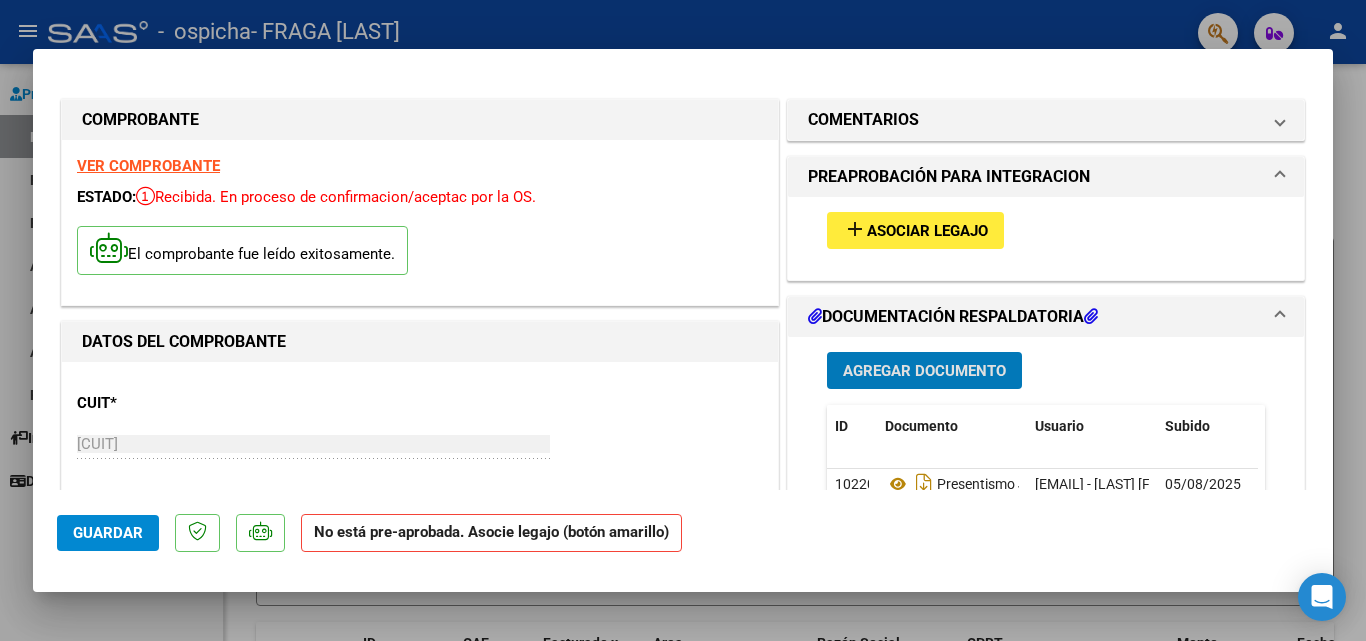 scroll, scrollTop: 400, scrollLeft: 0, axis: vertical 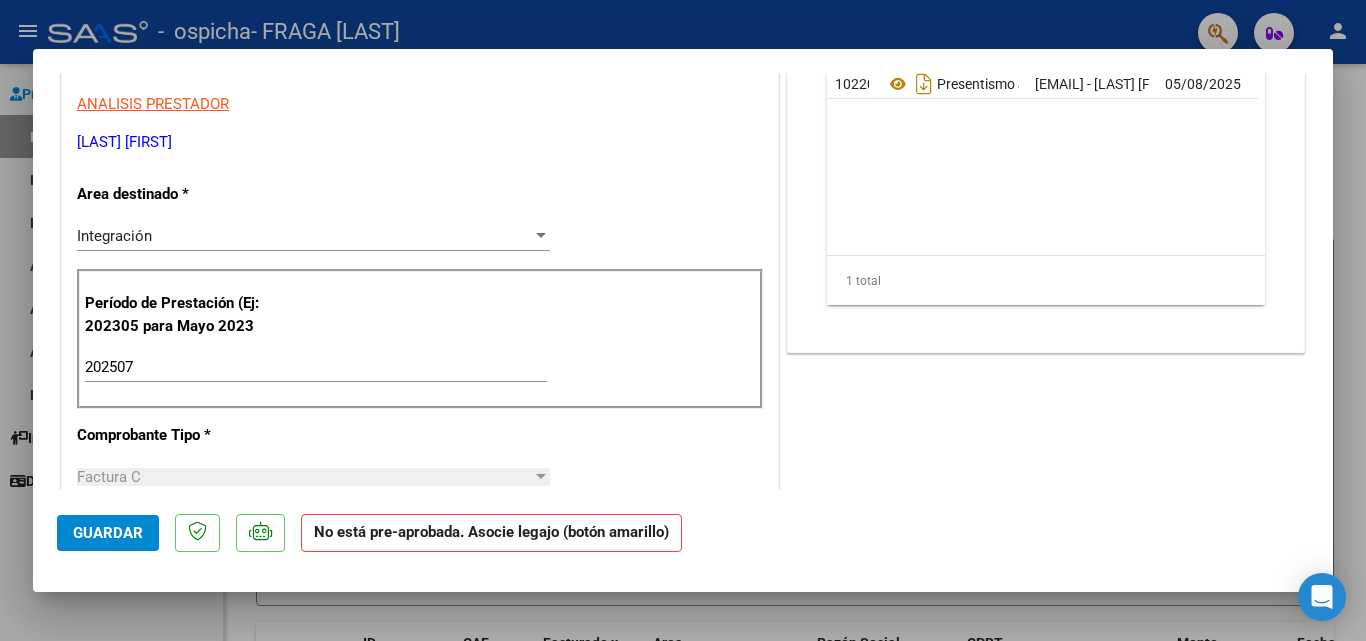 click on "Guardar" 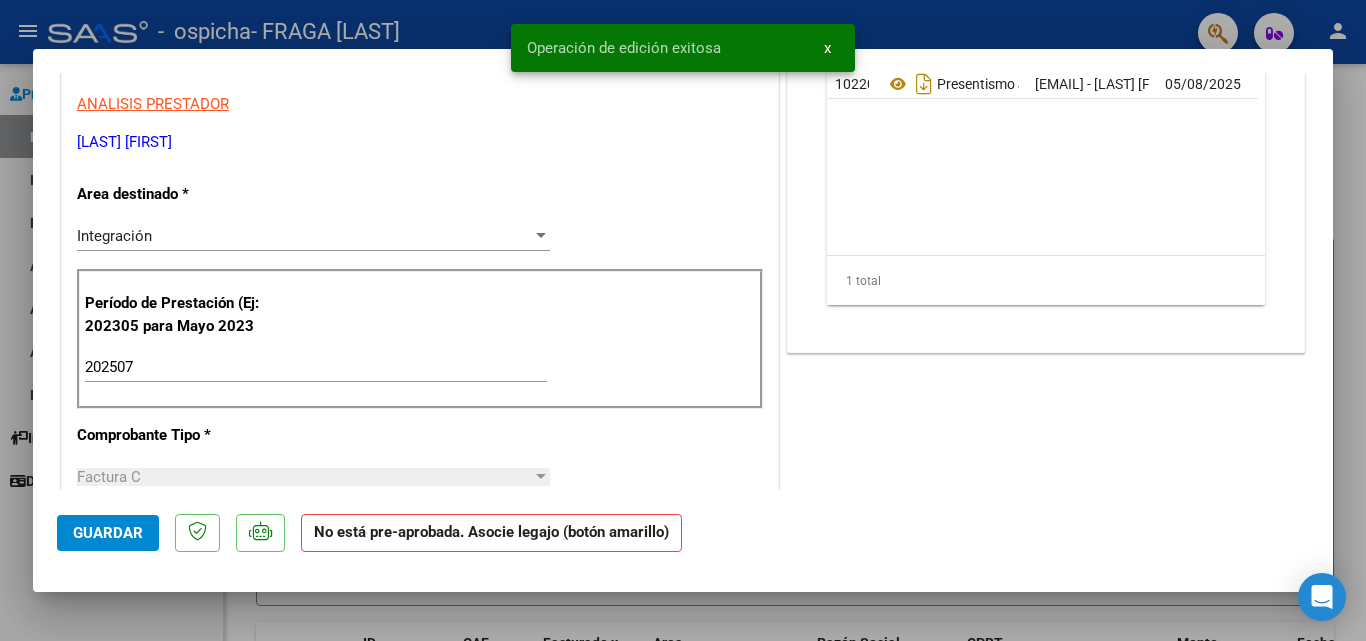 click on "Guardar" 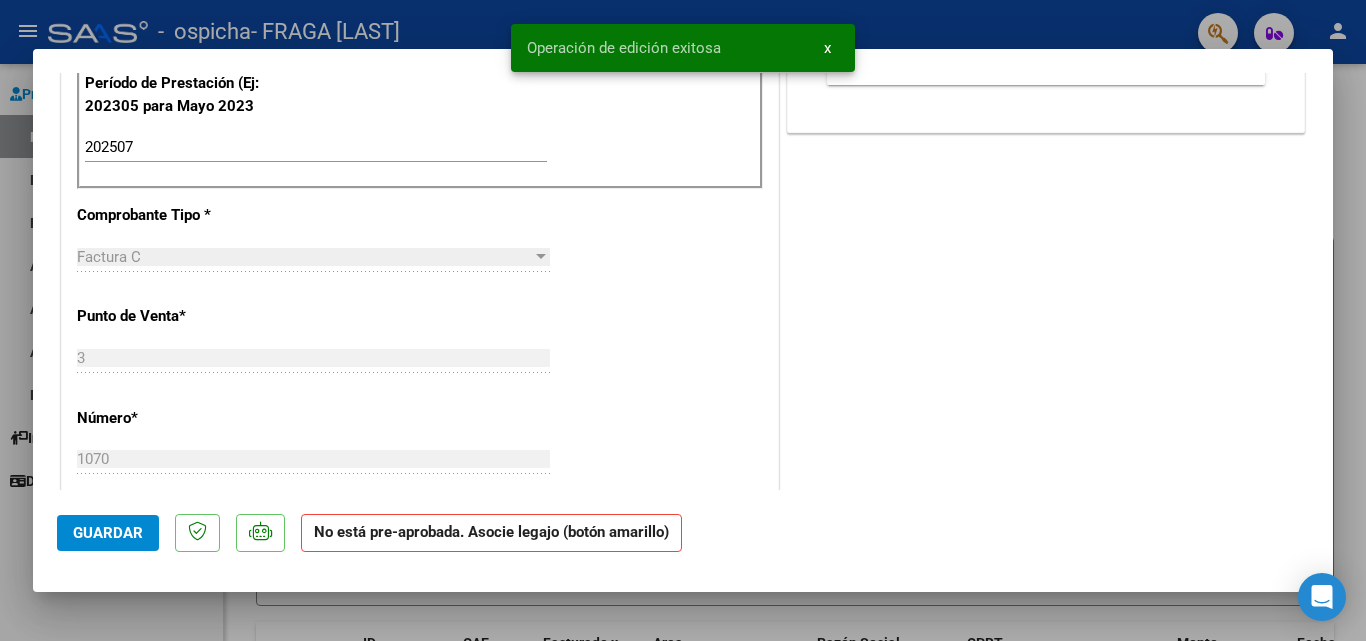 scroll, scrollTop: 0, scrollLeft: 0, axis: both 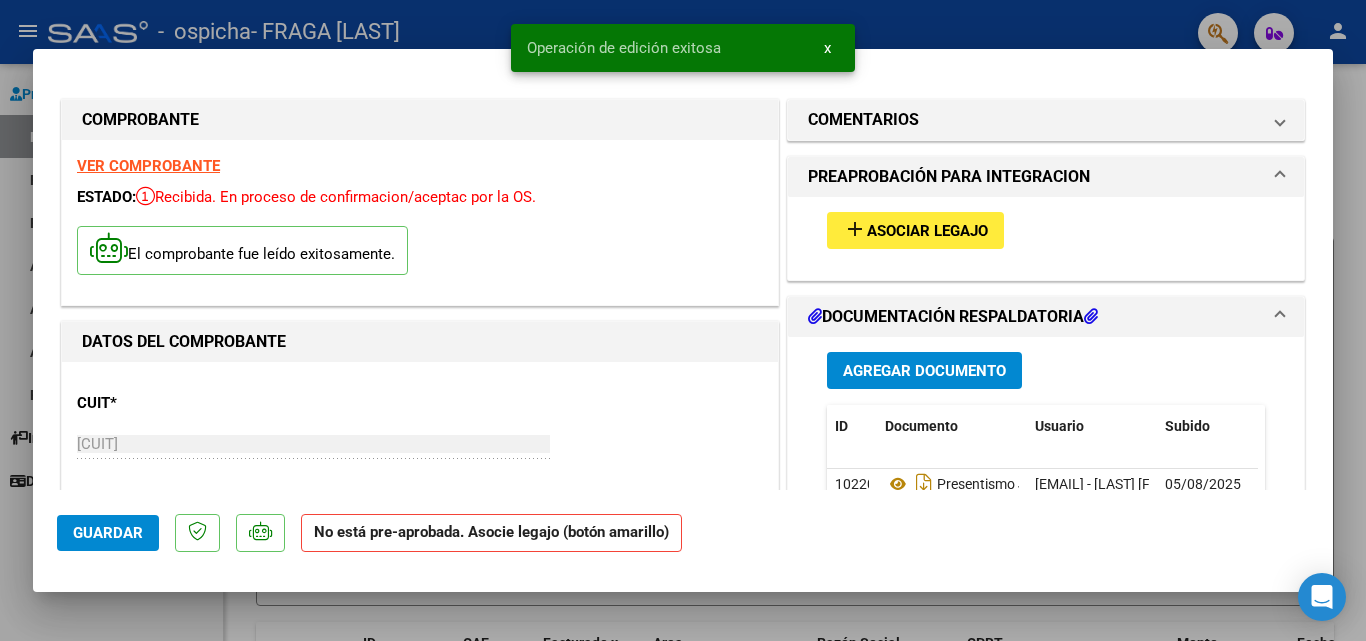 click on "Asociar Legajo" at bounding box center (927, 231) 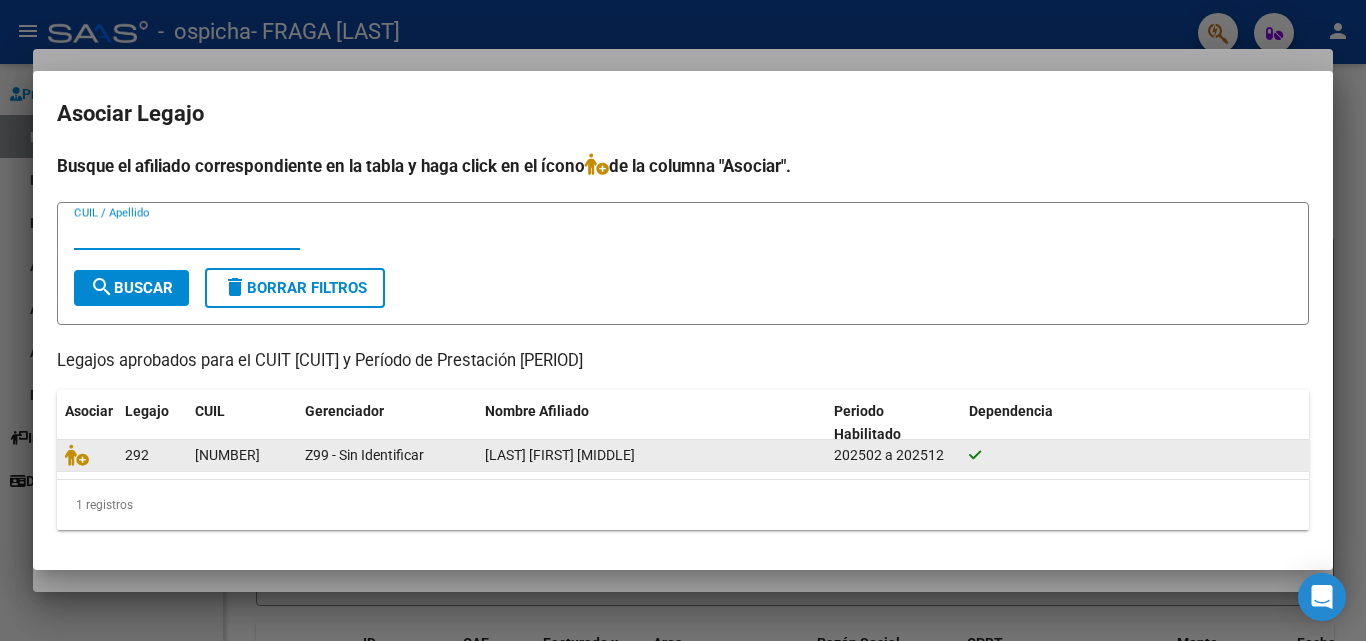 click on "Z99 - Sin Identificar" 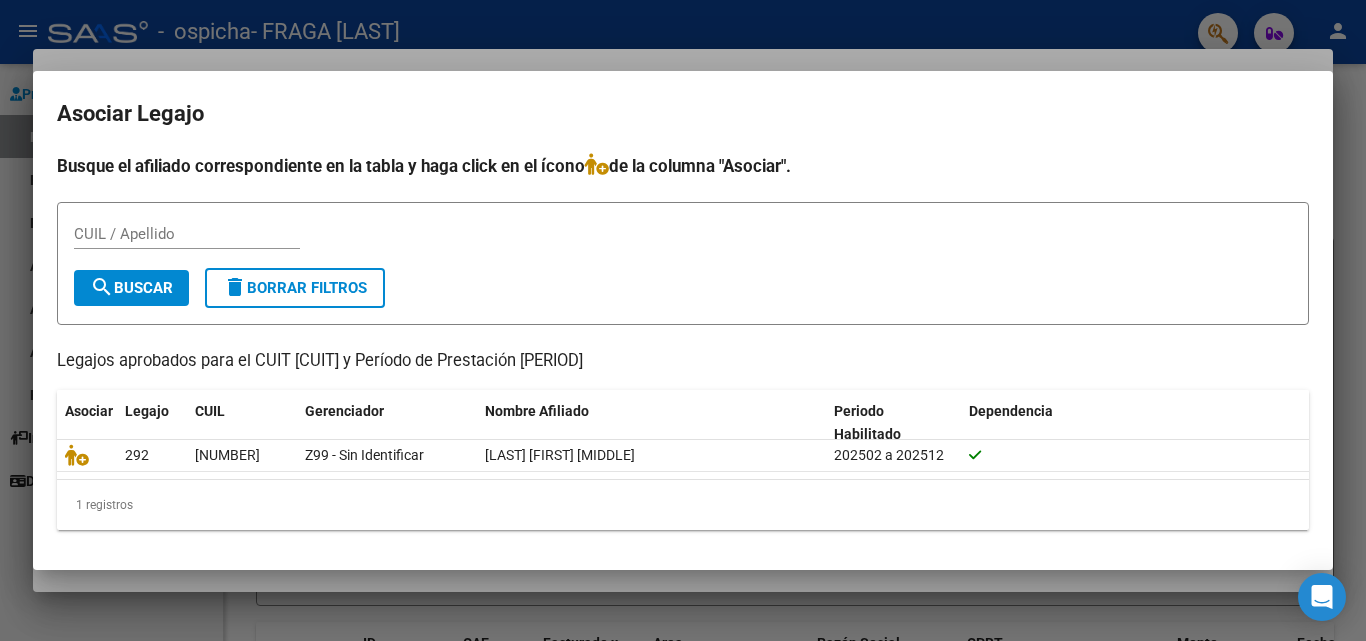 click on "Asociar Legajo CUIL Gerenciador Nombre Afiliado Periodo Habilitado Dependencia" 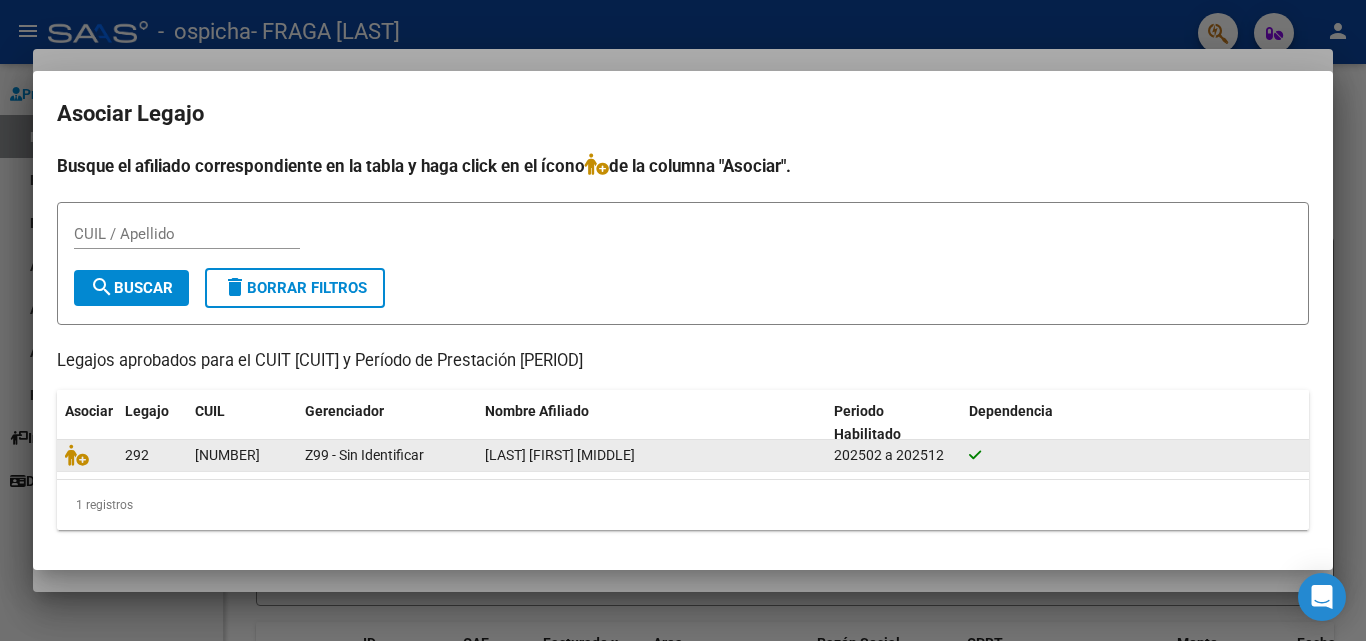 click on "[NUMBER]" 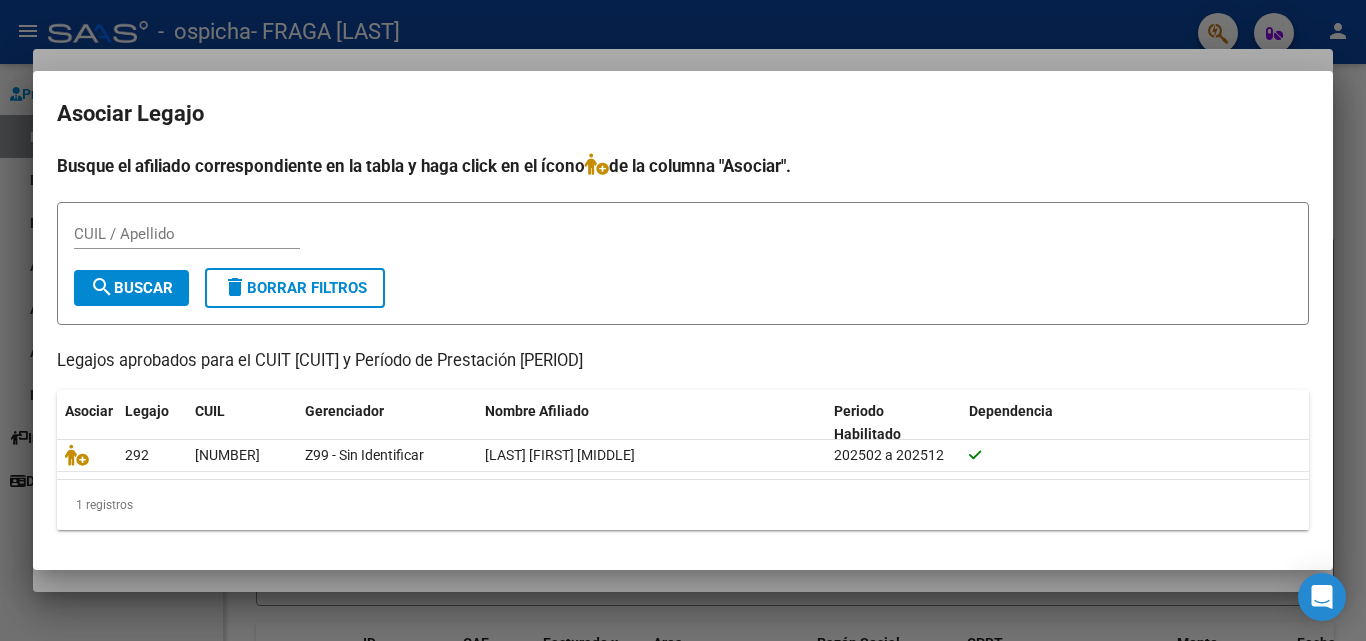 click on "CUIL / Apellido" at bounding box center (187, 234) 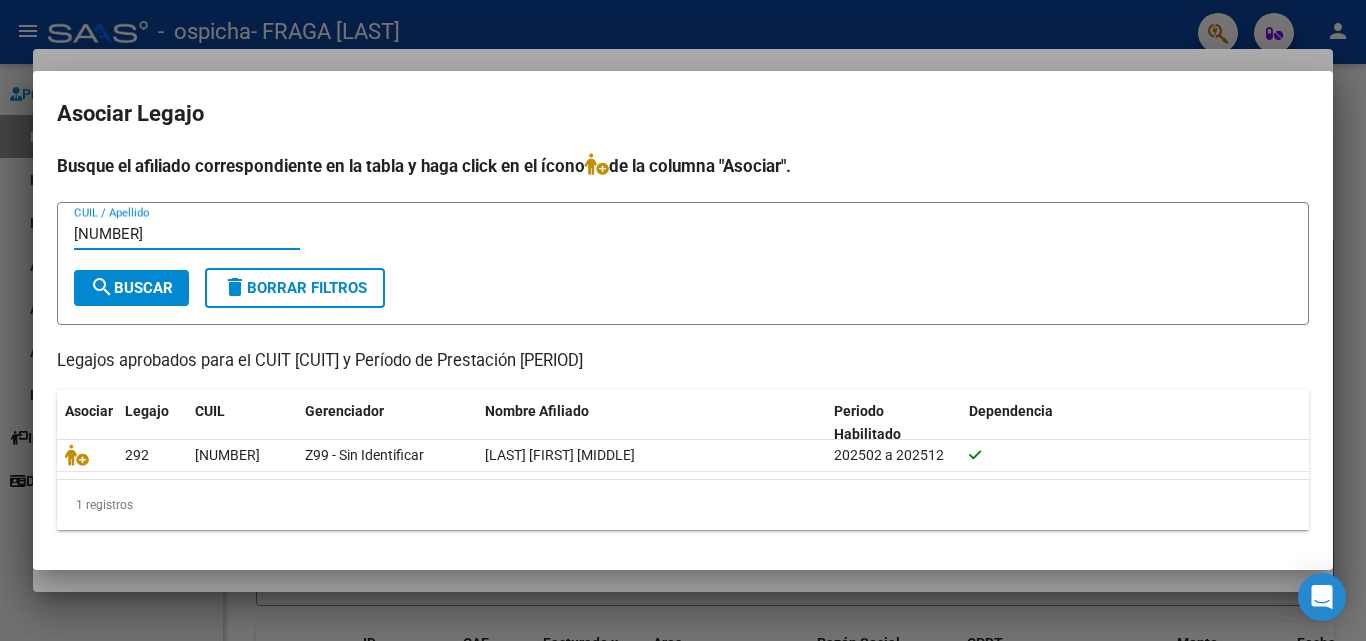type on "[NUMBER]" 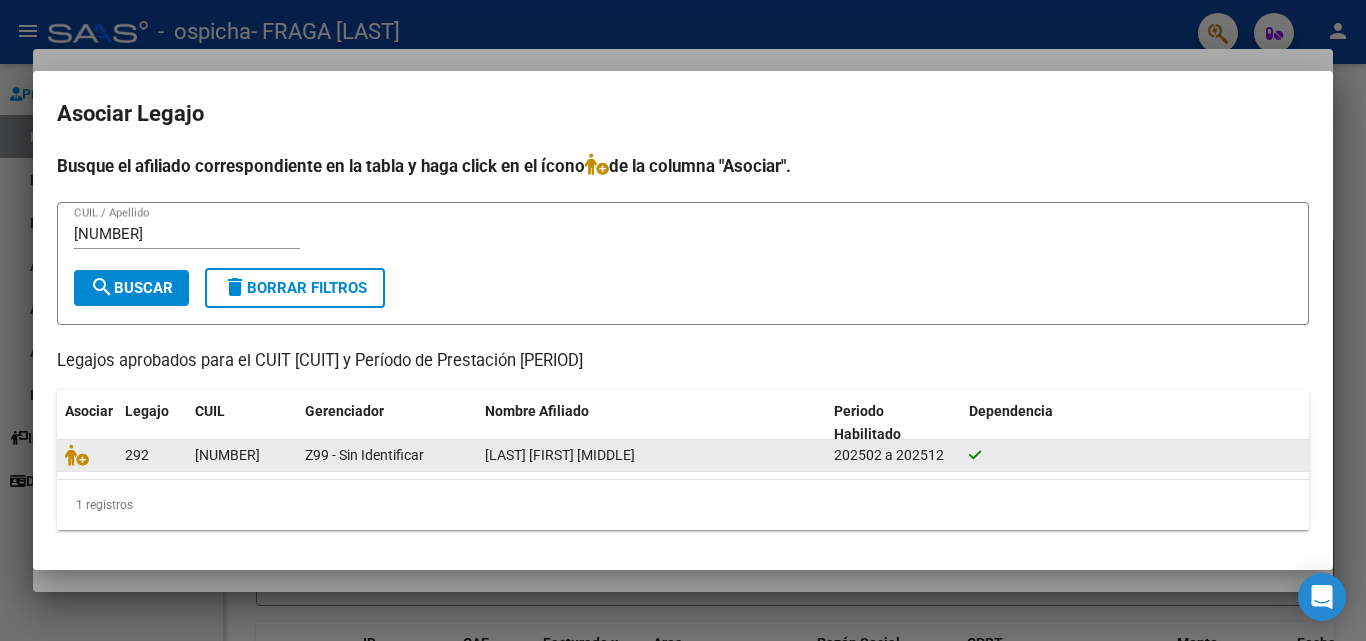 click on "Z99 - Sin Identificar" 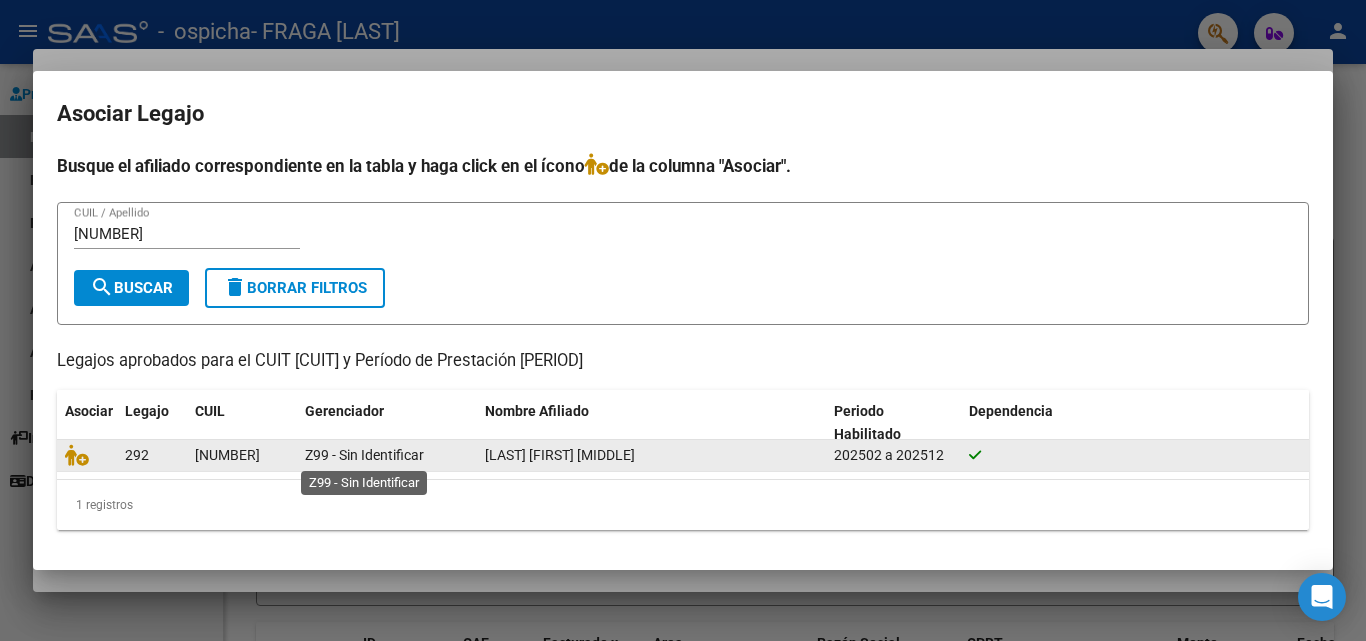 click on "Z99 - Sin Identificar" 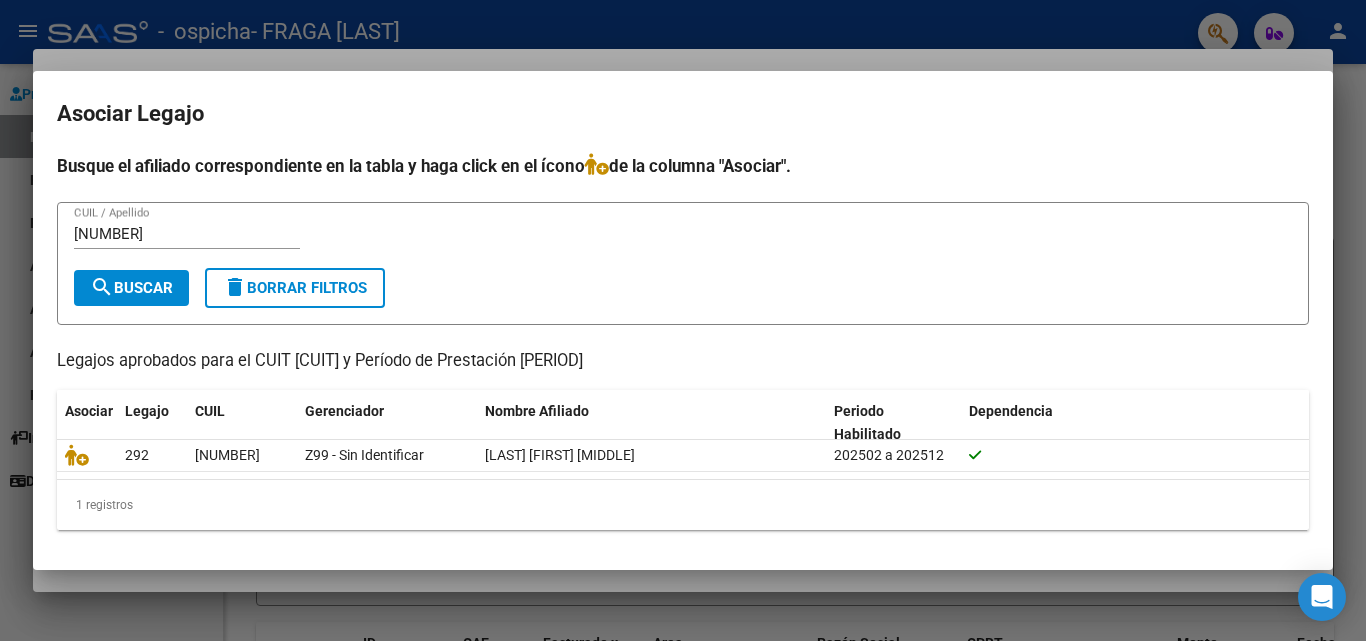 drag, startPoint x: 811, startPoint y: 168, endPoint x: 93, endPoint y: 178, distance: 718.06964 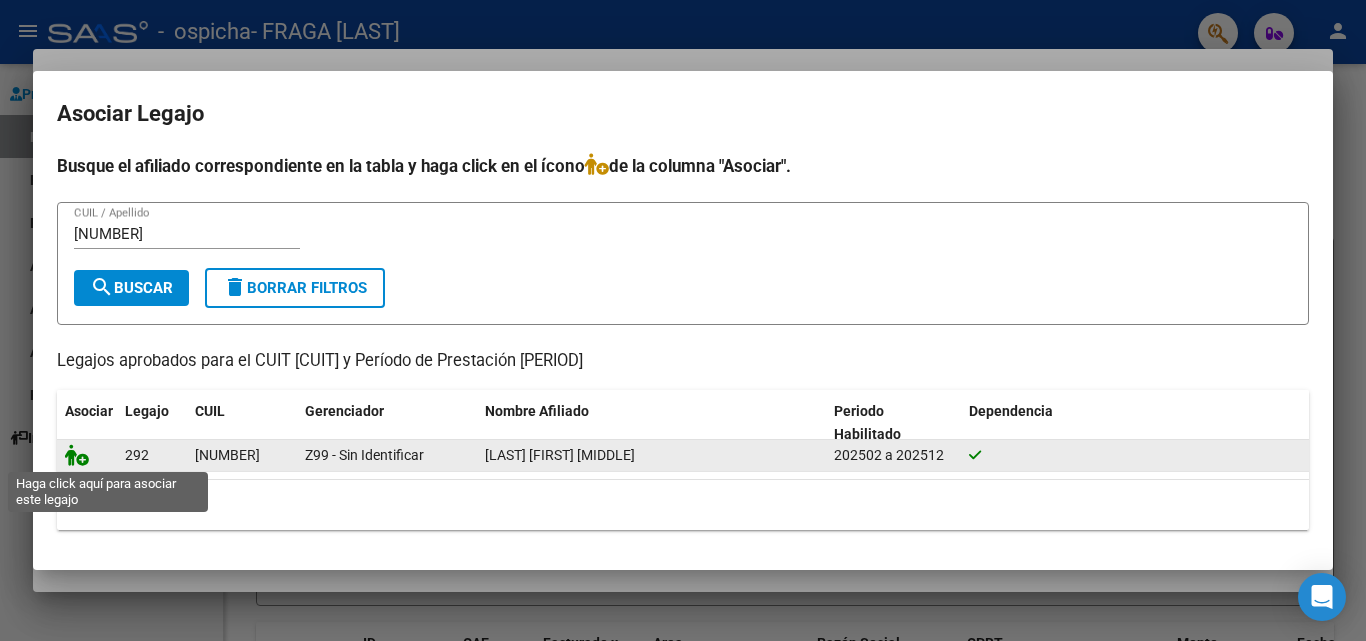click 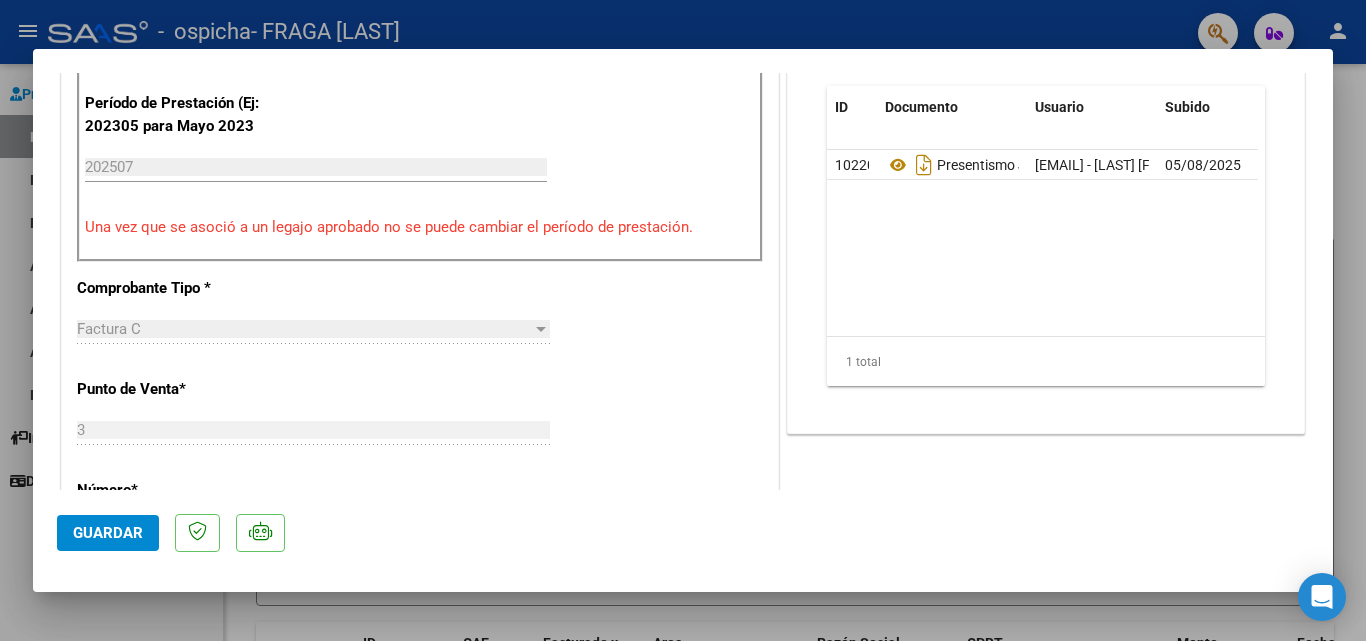 scroll, scrollTop: 1200, scrollLeft: 0, axis: vertical 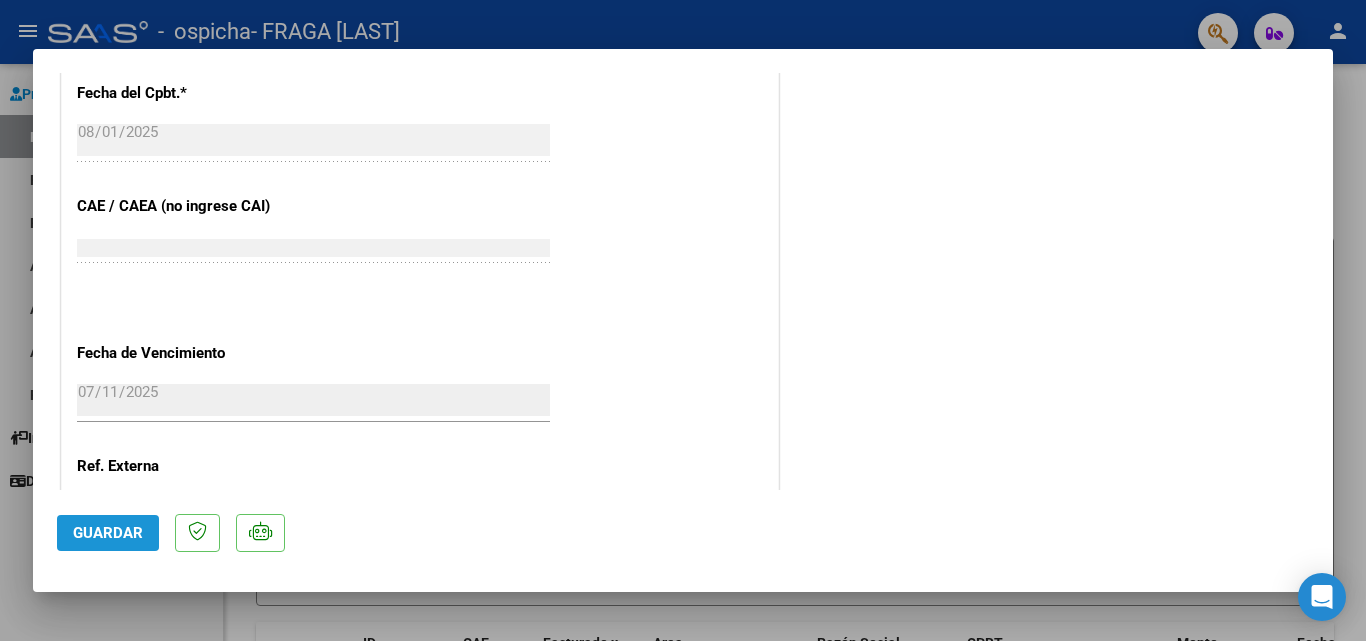 click on "Guardar" 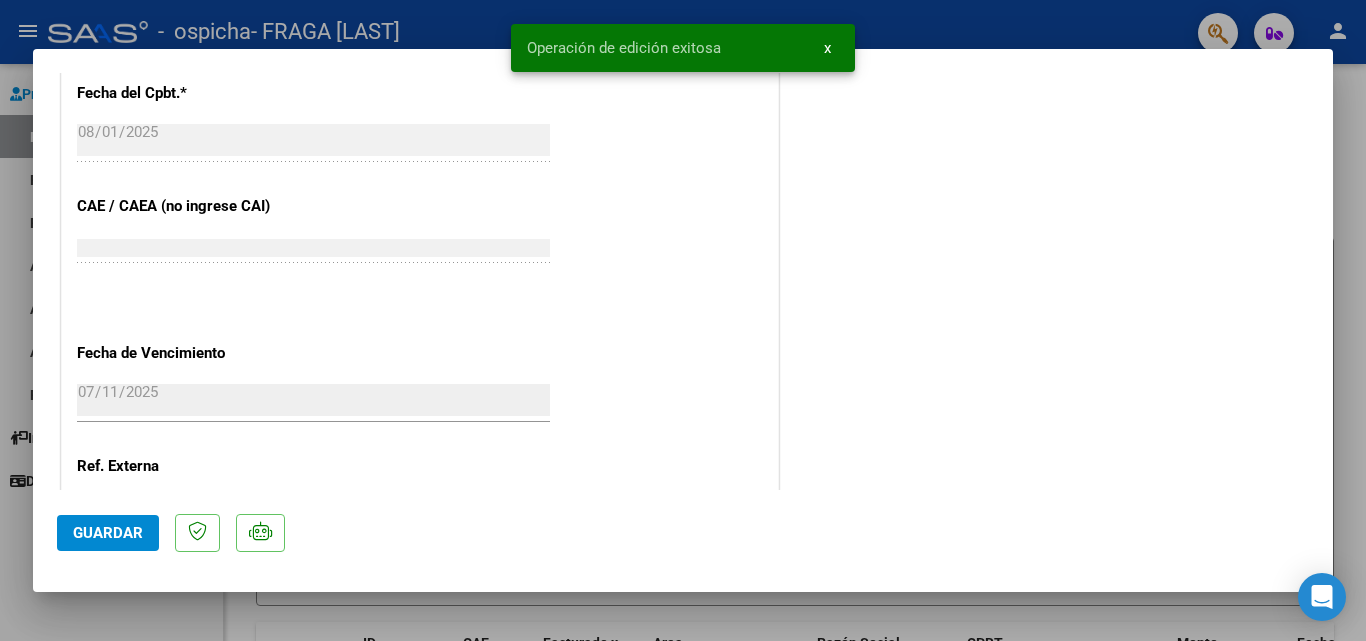click at bounding box center (683, 320) 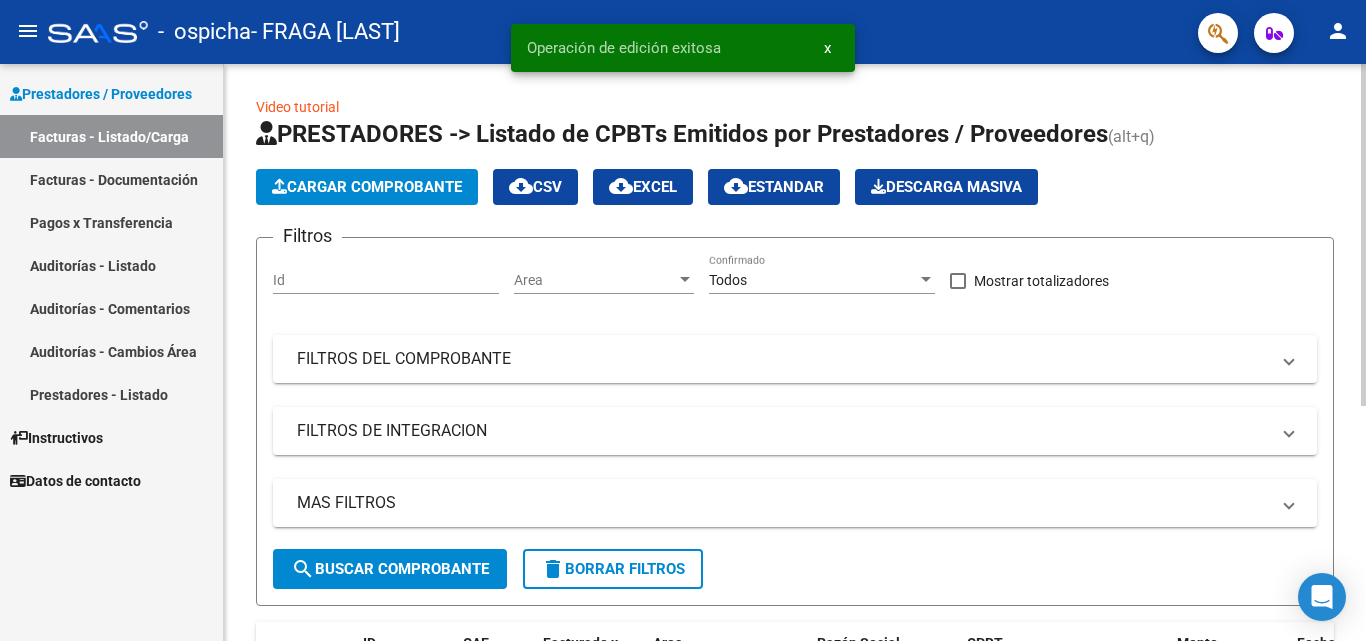 scroll, scrollTop: 396, scrollLeft: 0, axis: vertical 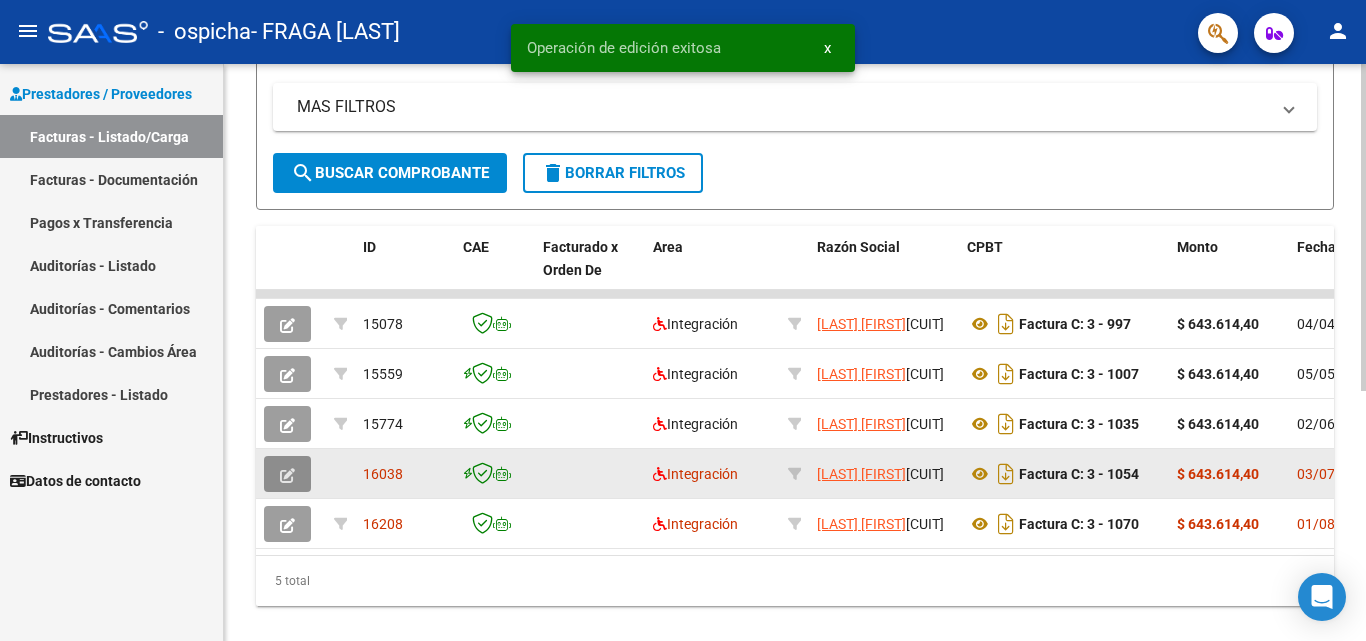 click 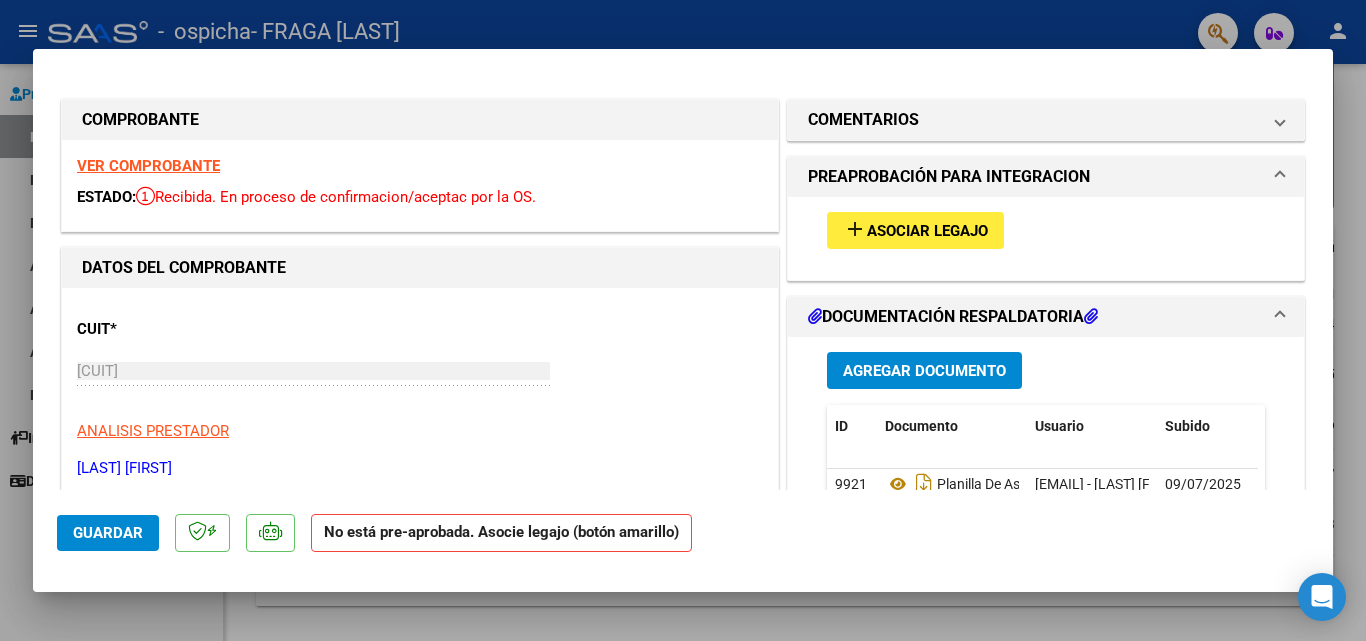 click on "add Asociar Legajo" at bounding box center [915, 230] 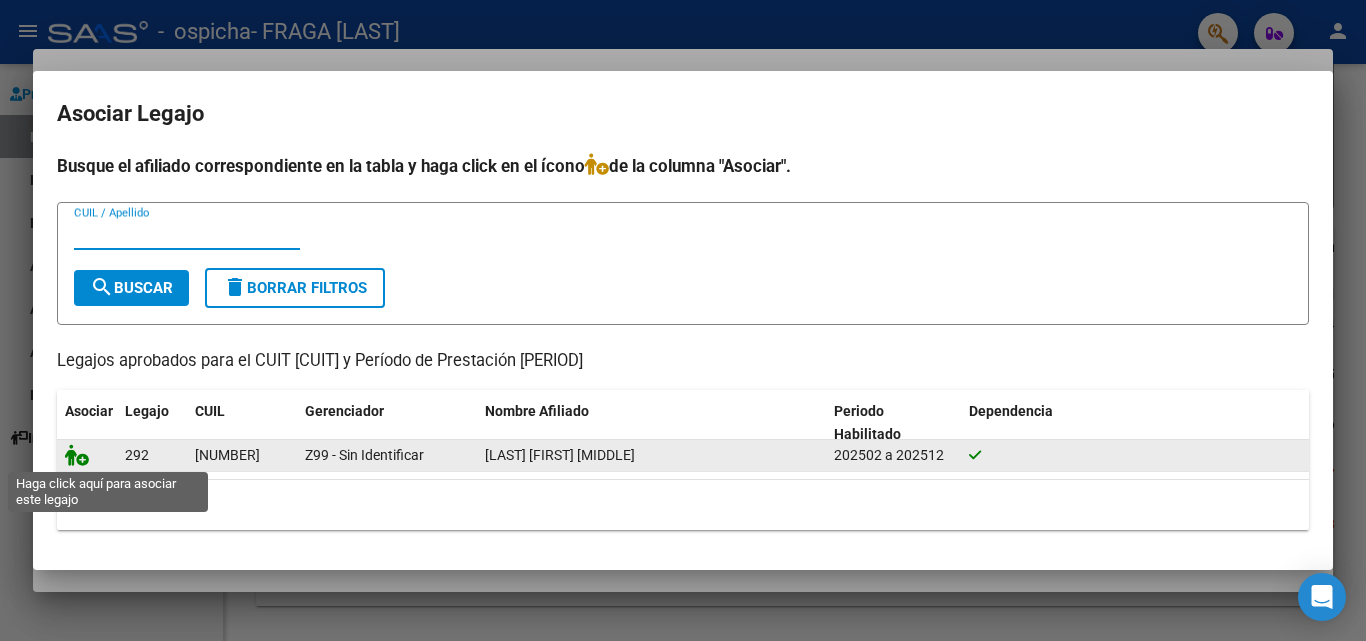 click 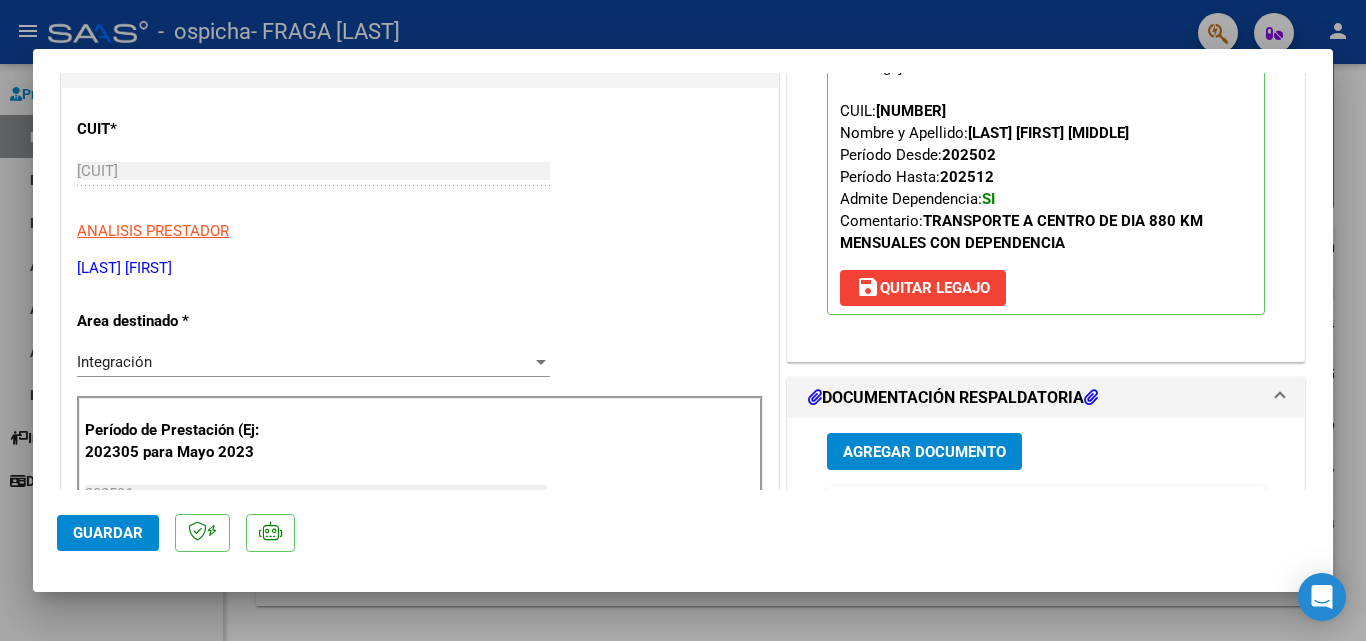 scroll, scrollTop: 500, scrollLeft: 0, axis: vertical 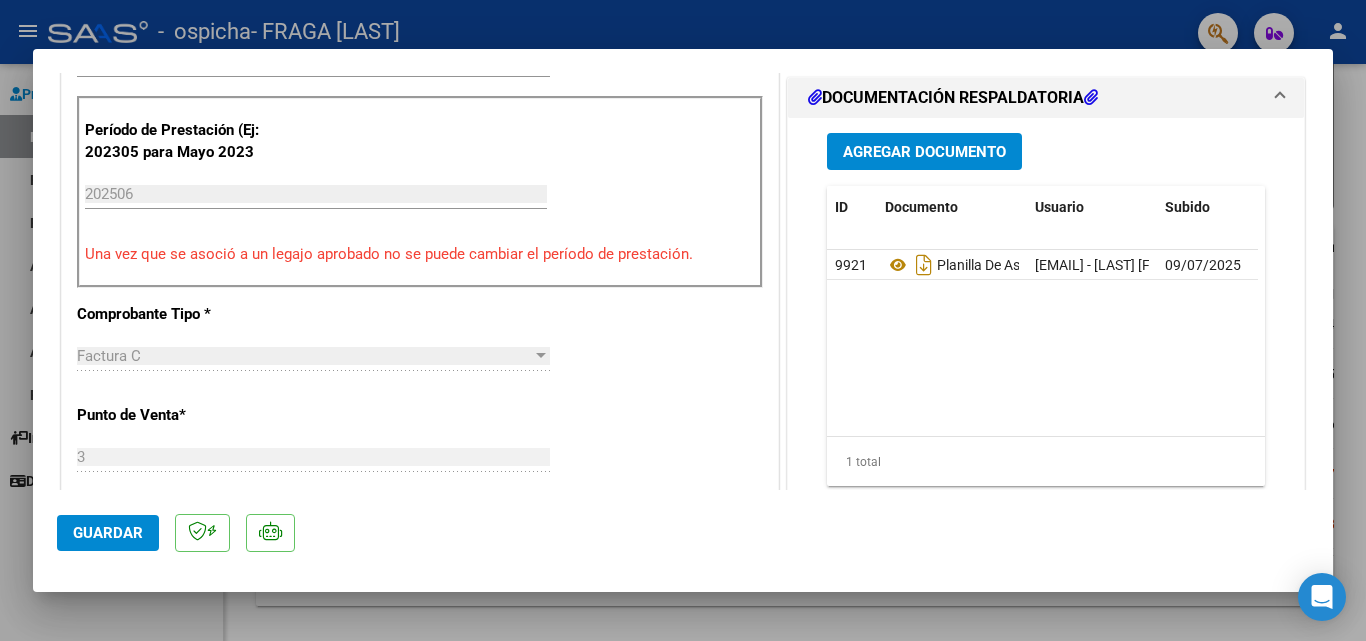 click on "Guardar" 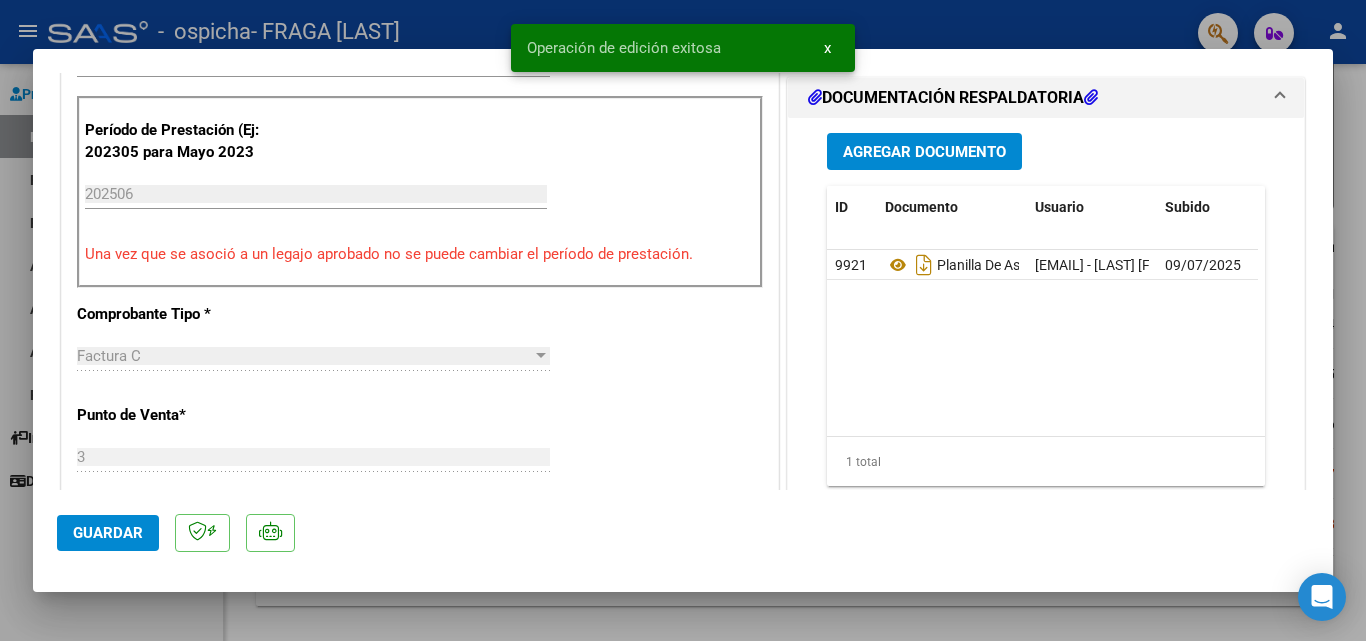 click at bounding box center (683, 320) 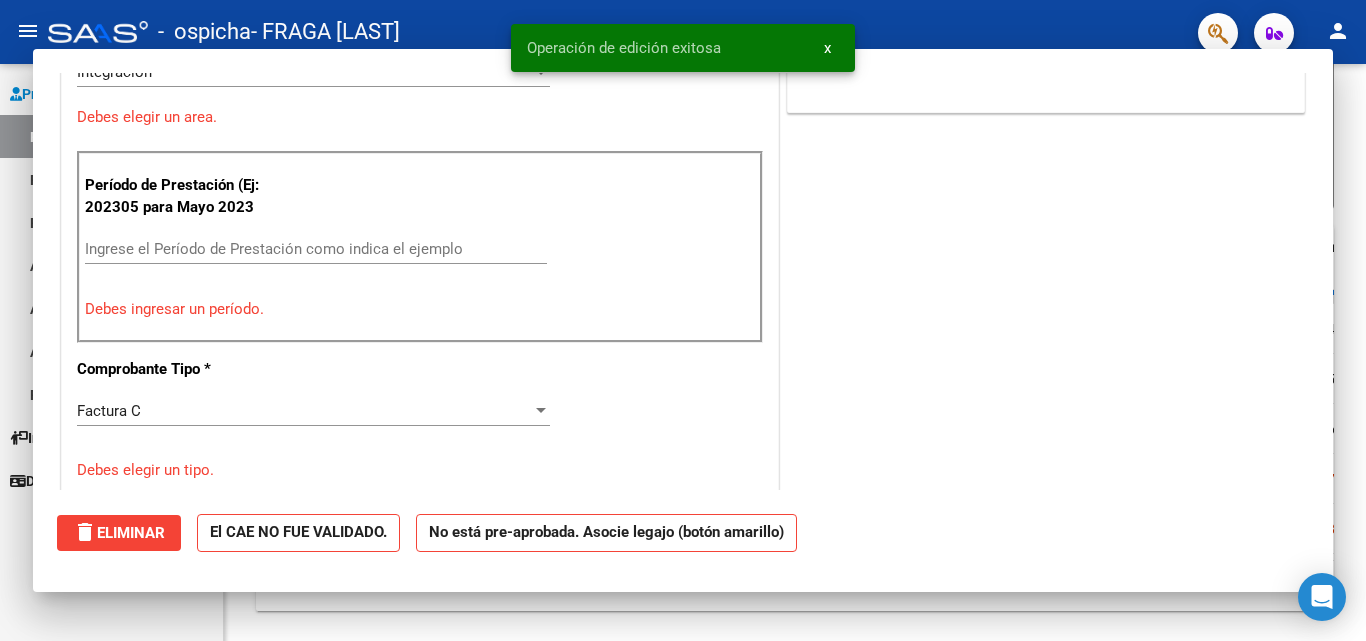 scroll, scrollTop: 0, scrollLeft: 0, axis: both 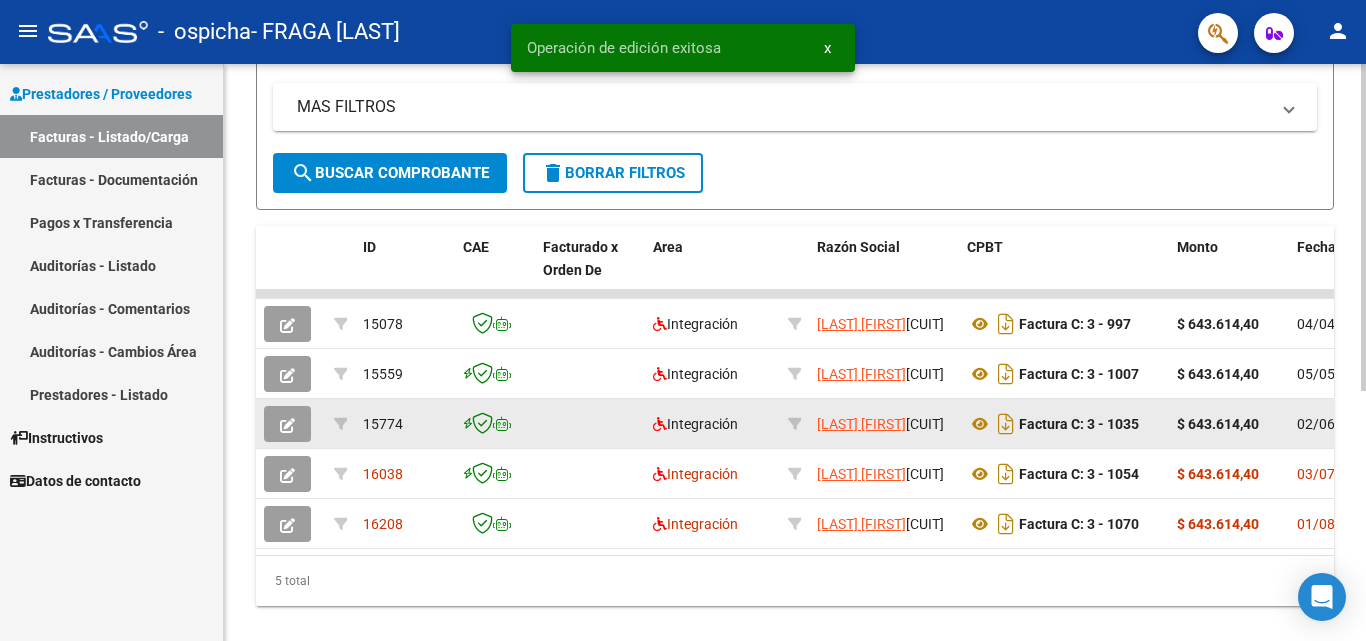 click 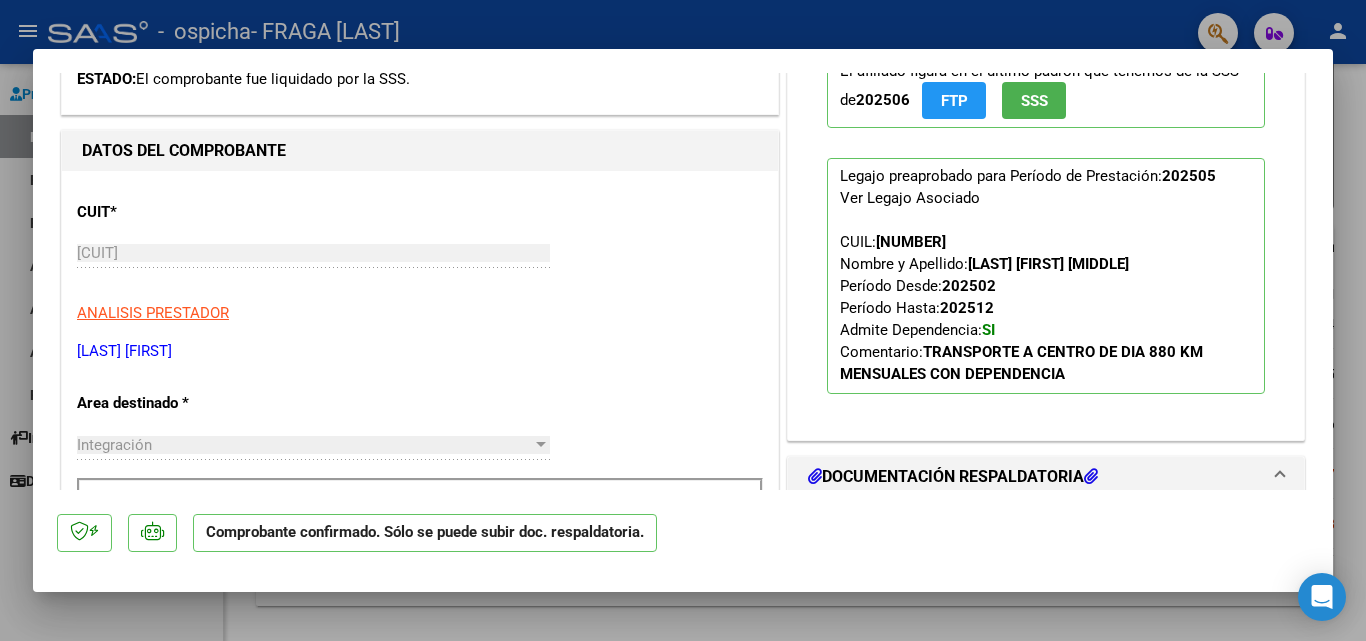 scroll, scrollTop: 100, scrollLeft: 0, axis: vertical 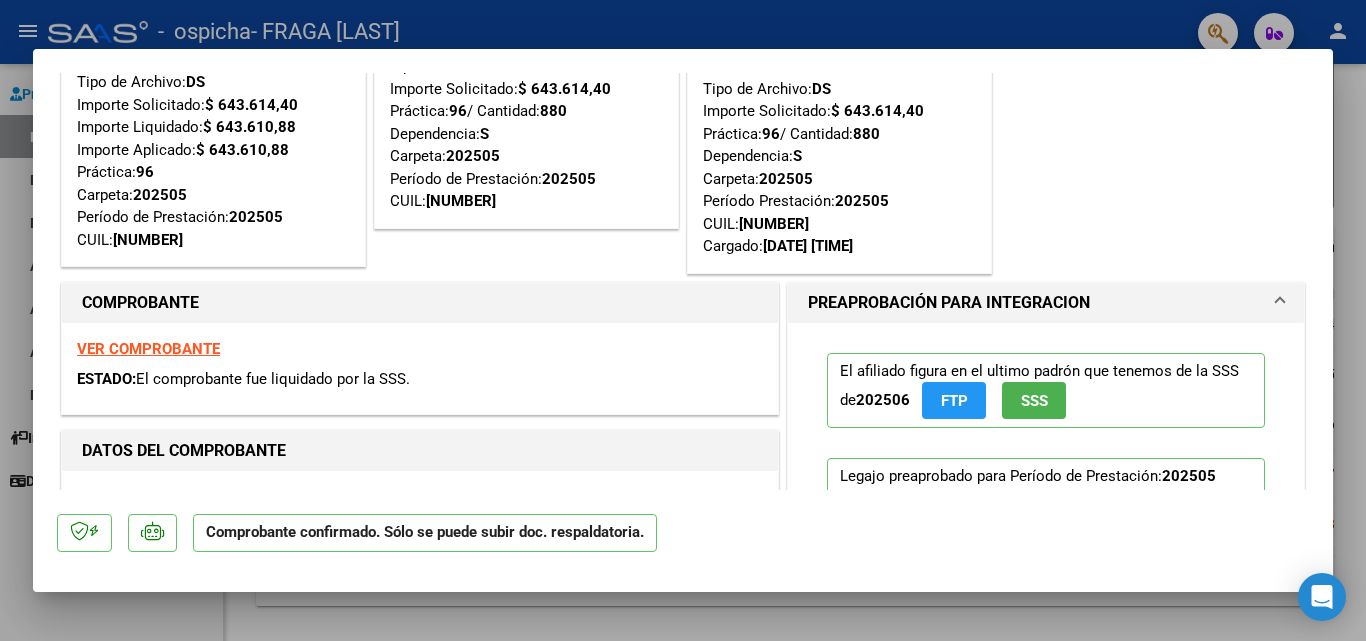 click on "SSS" 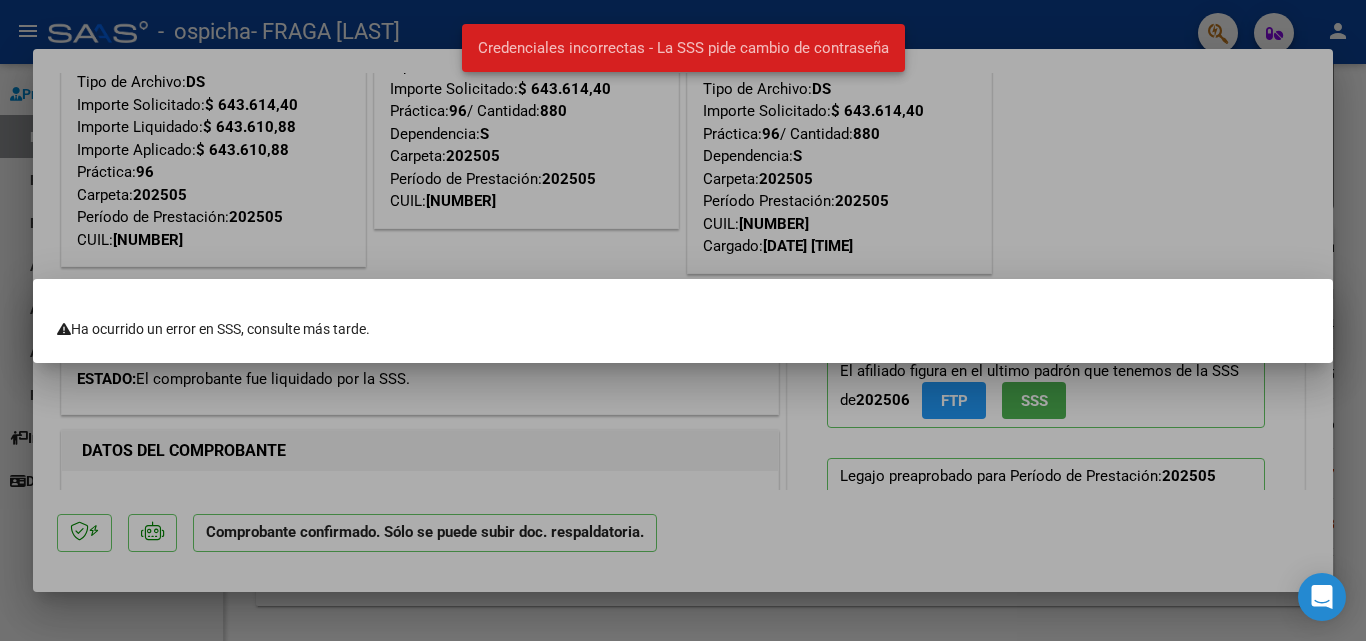 click at bounding box center [683, 320] 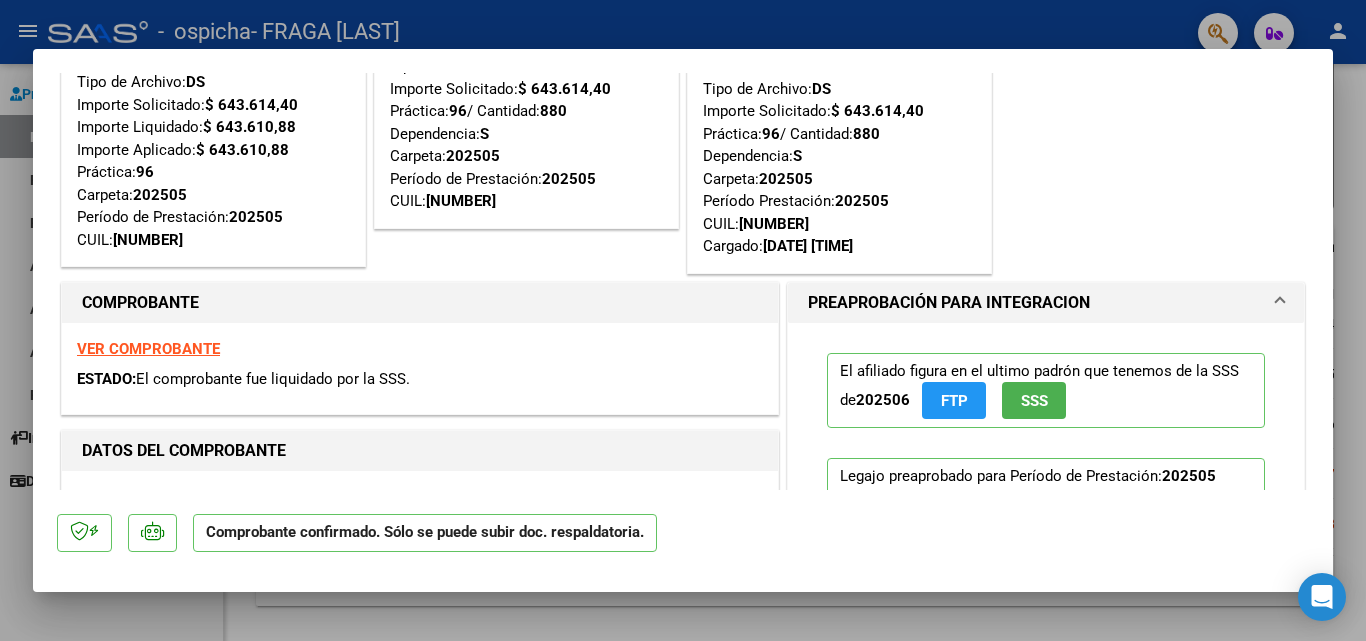 click on "FTP" at bounding box center [954, 400] 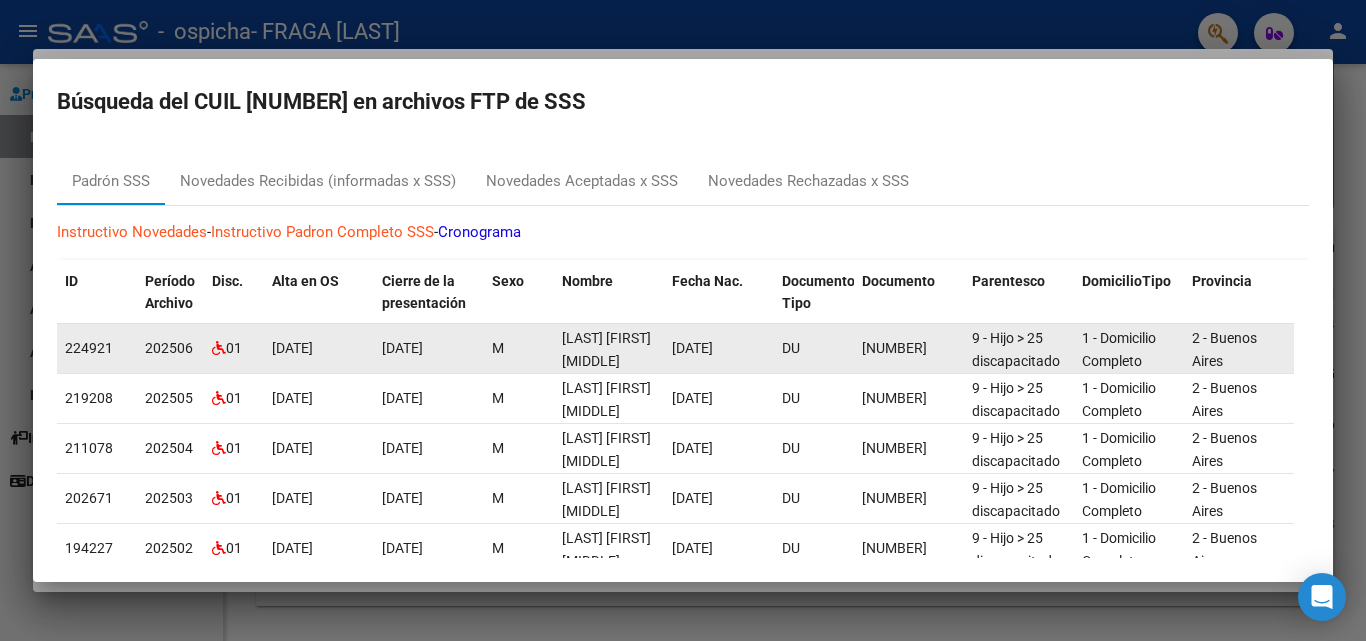 scroll, scrollTop: 4, scrollLeft: 0, axis: vertical 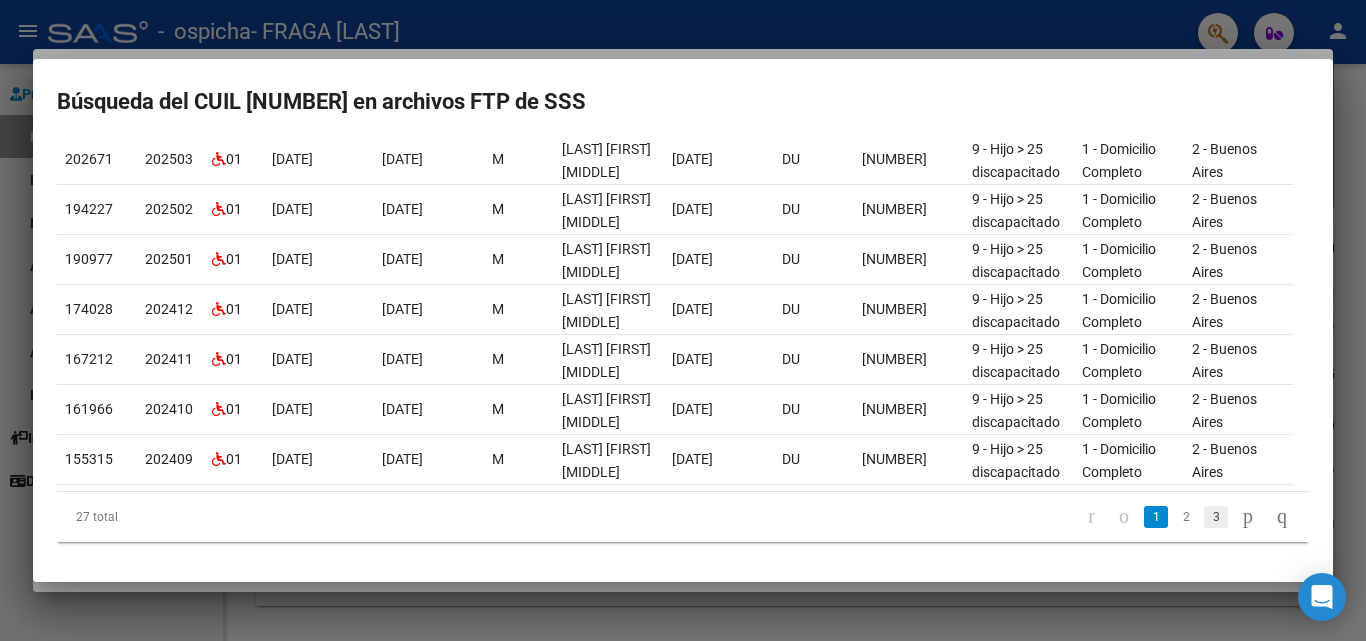 click on "3" 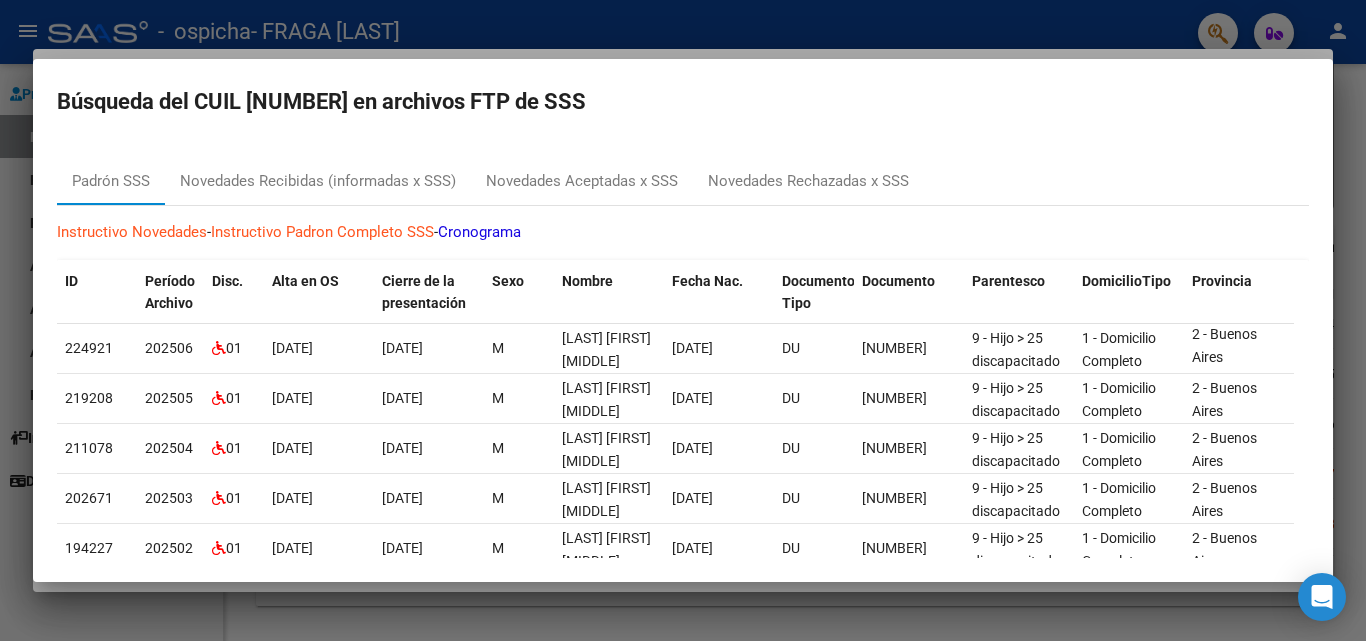 scroll, scrollTop: 354, scrollLeft: 0, axis: vertical 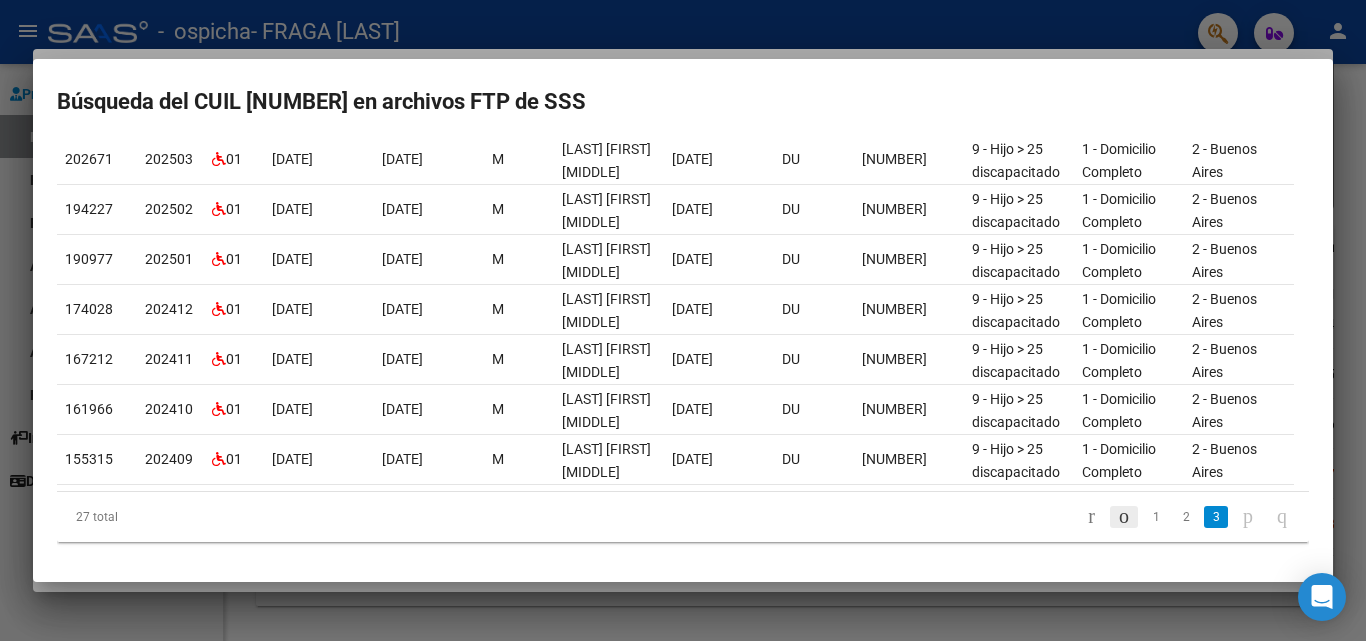 click 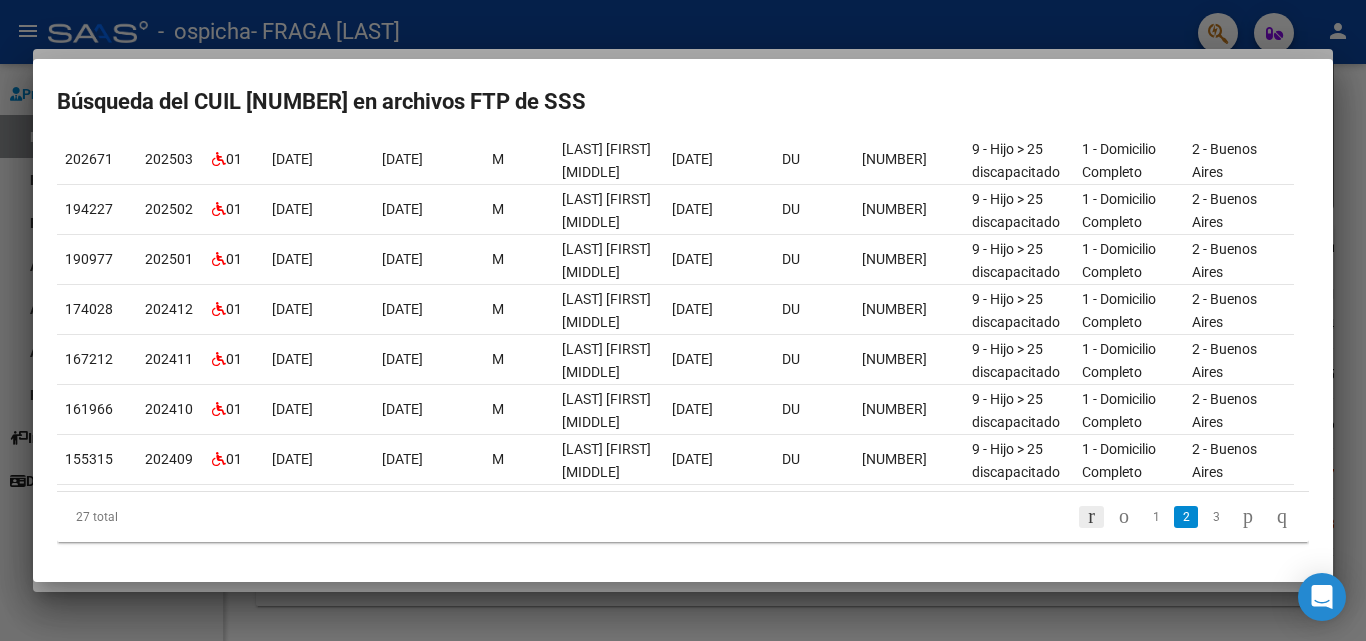 click 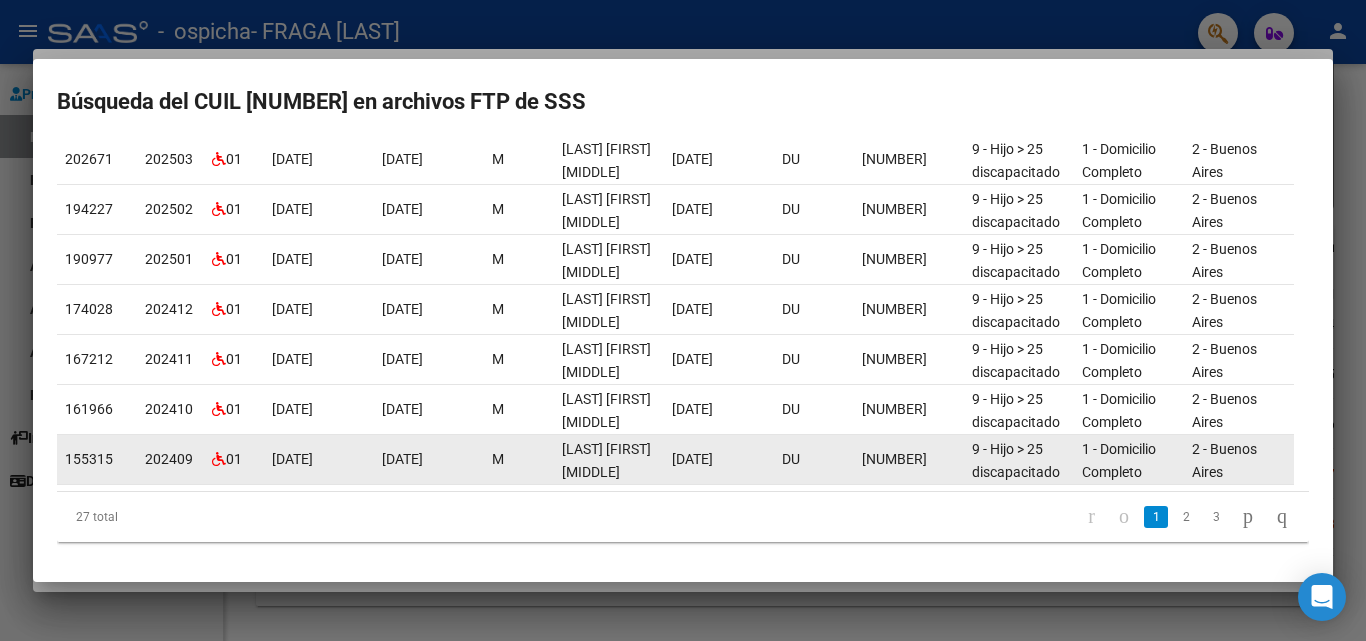 scroll, scrollTop: 0, scrollLeft: 0, axis: both 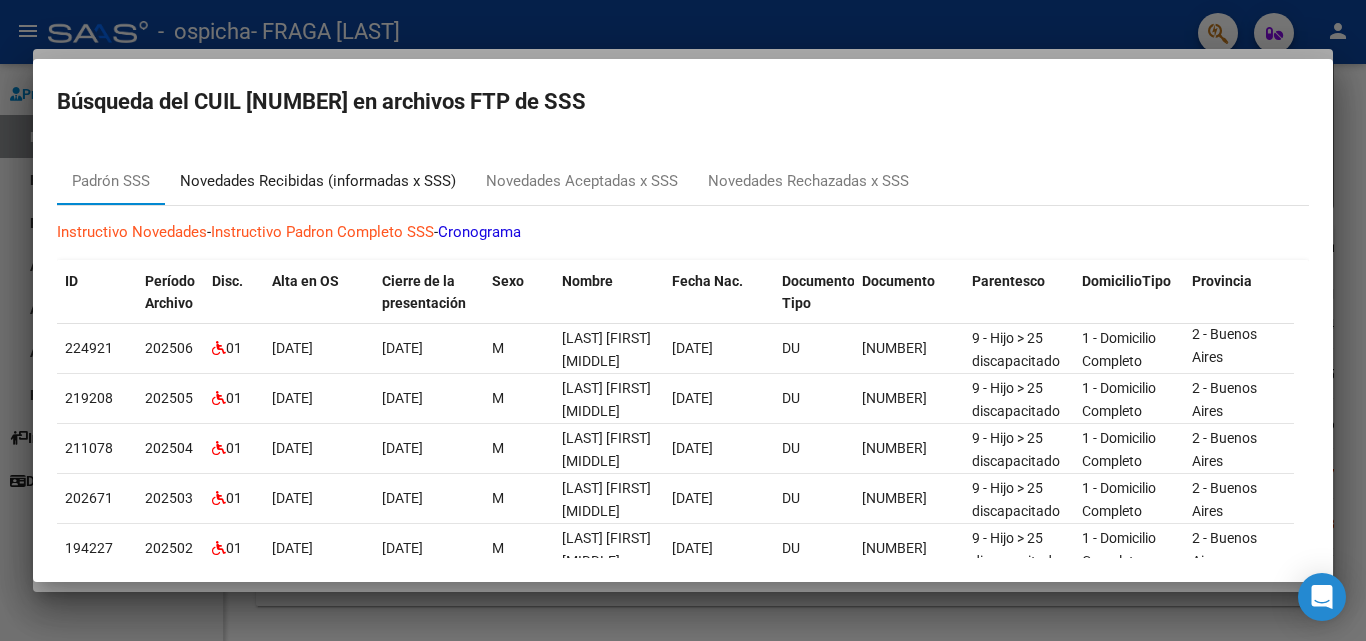 click on "Novedades Recibidas (informadas x SSS)" at bounding box center (318, 181) 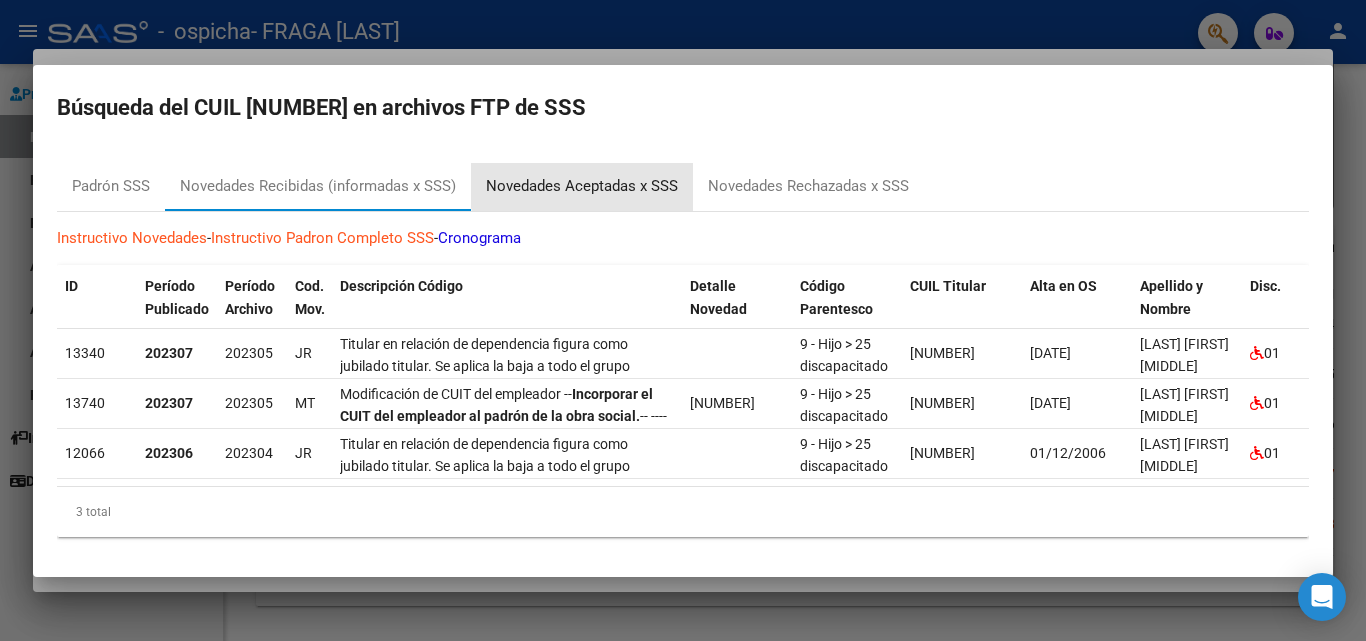 click on "Novedades Aceptadas x SSS" at bounding box center (582, 186) 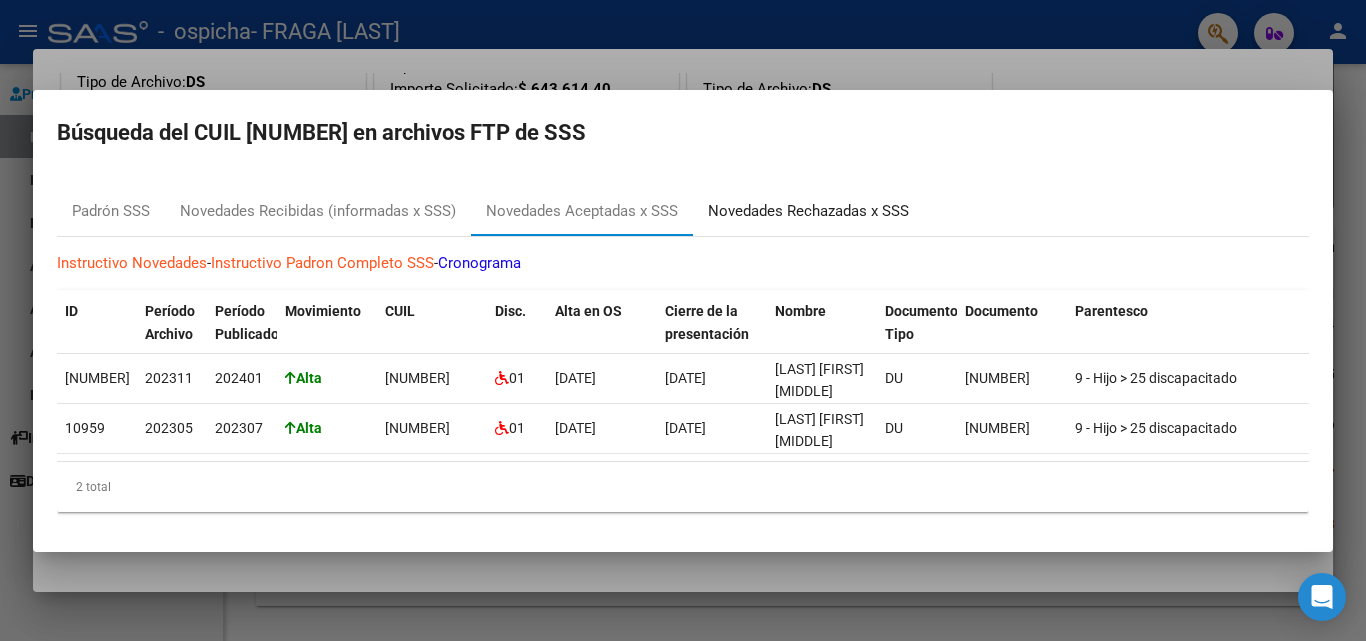 click on "Novedades Rechazadas x SSS" at bounding box center (808, 211) 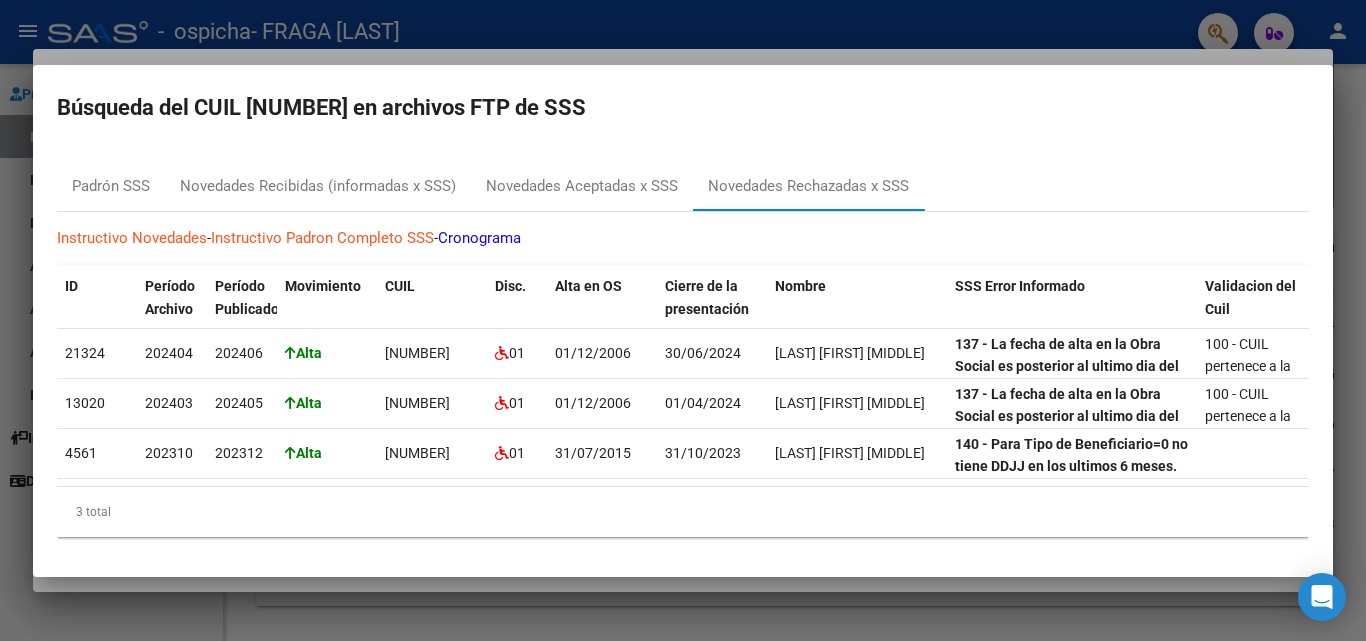 click at bounding box center [683, 320] 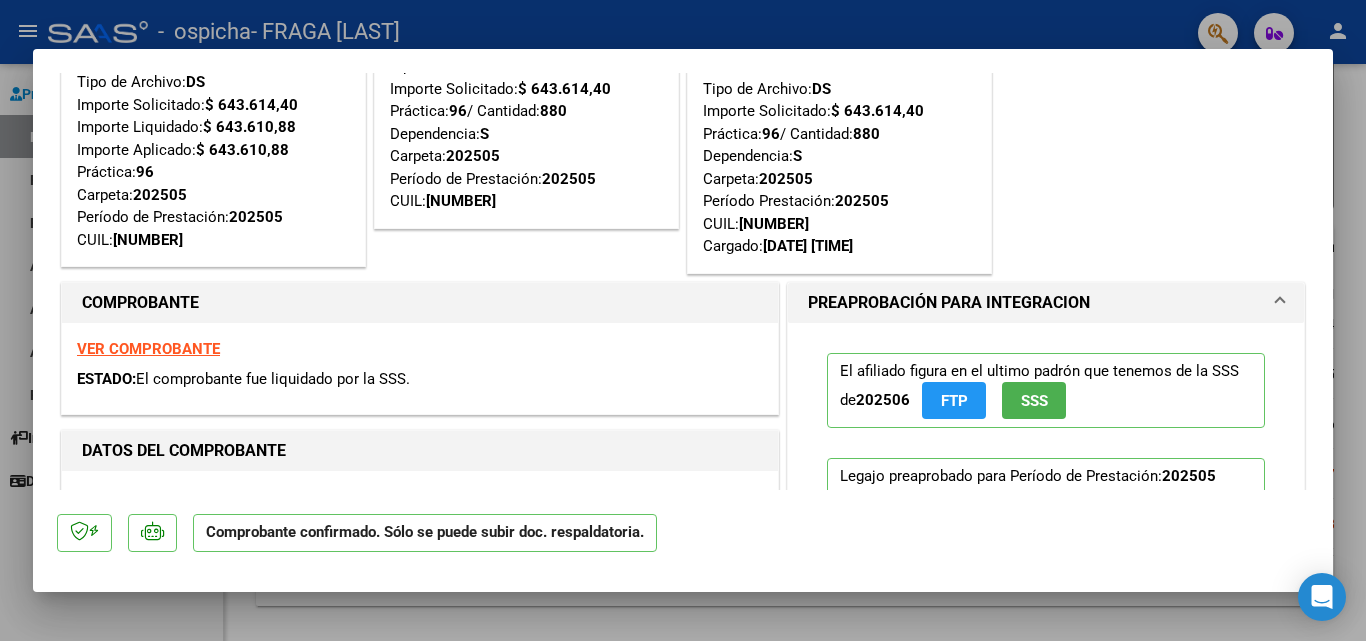 click on "VER COMPROBANTE" at bounding box center [148, 349] 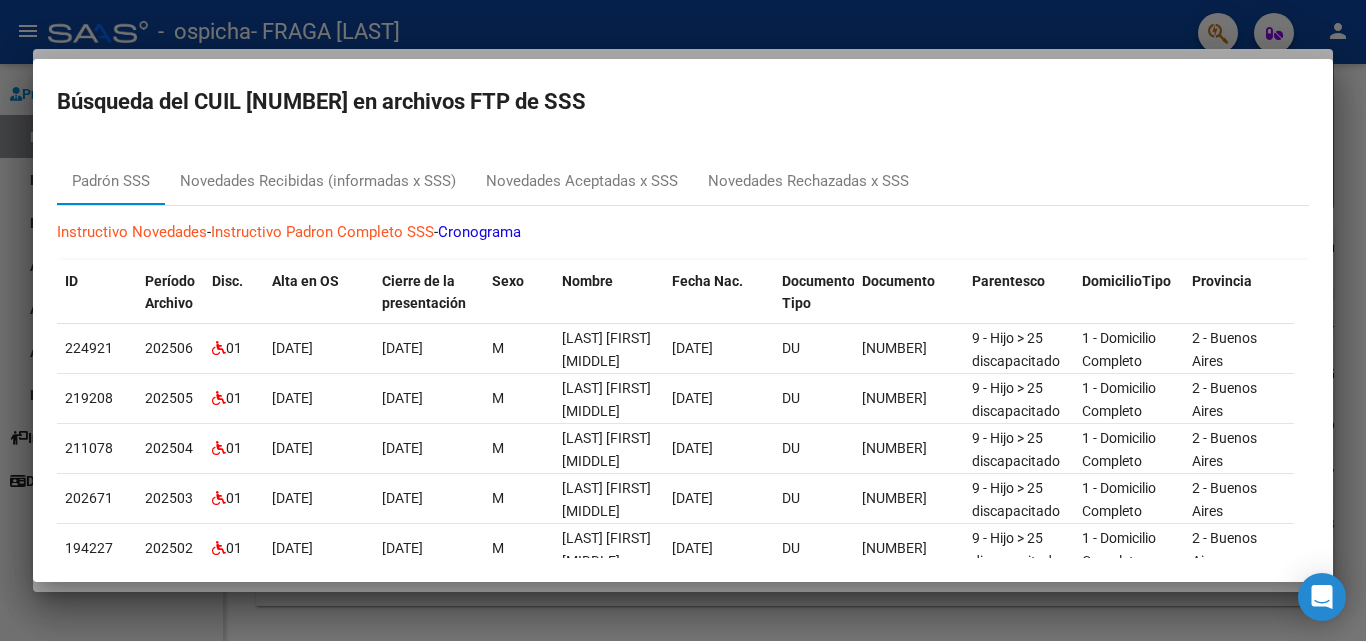 click at bounding box center (683, 320) 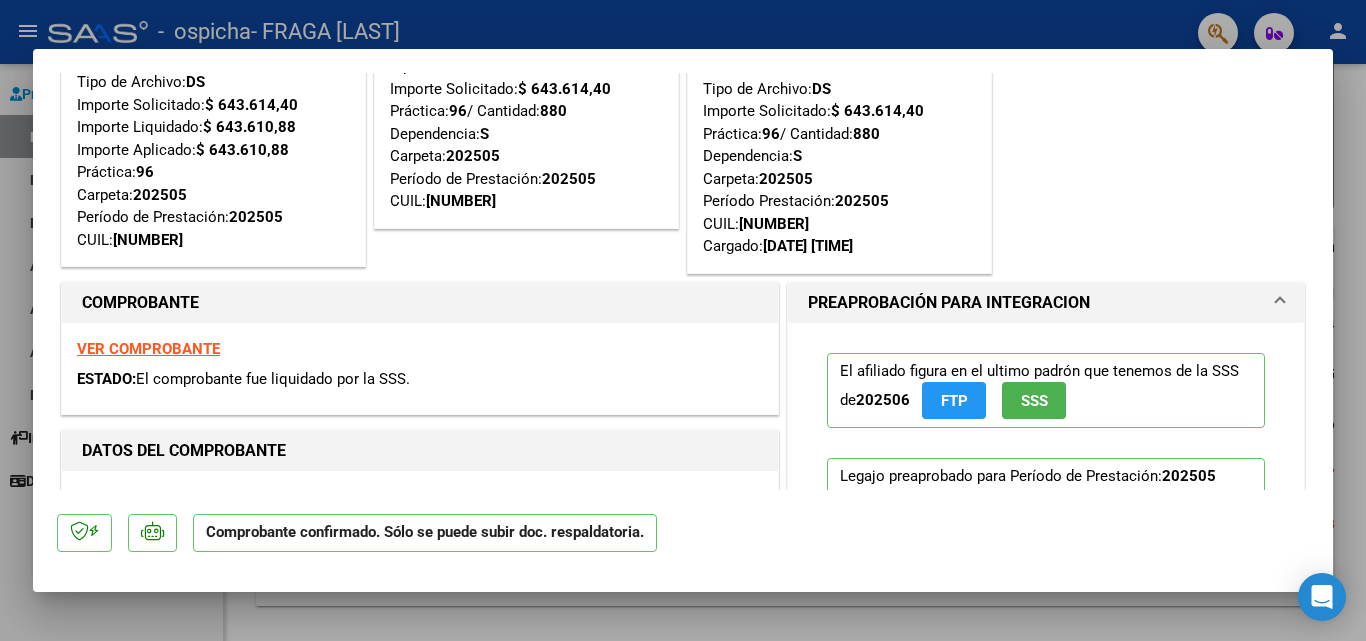 click on "SSS" 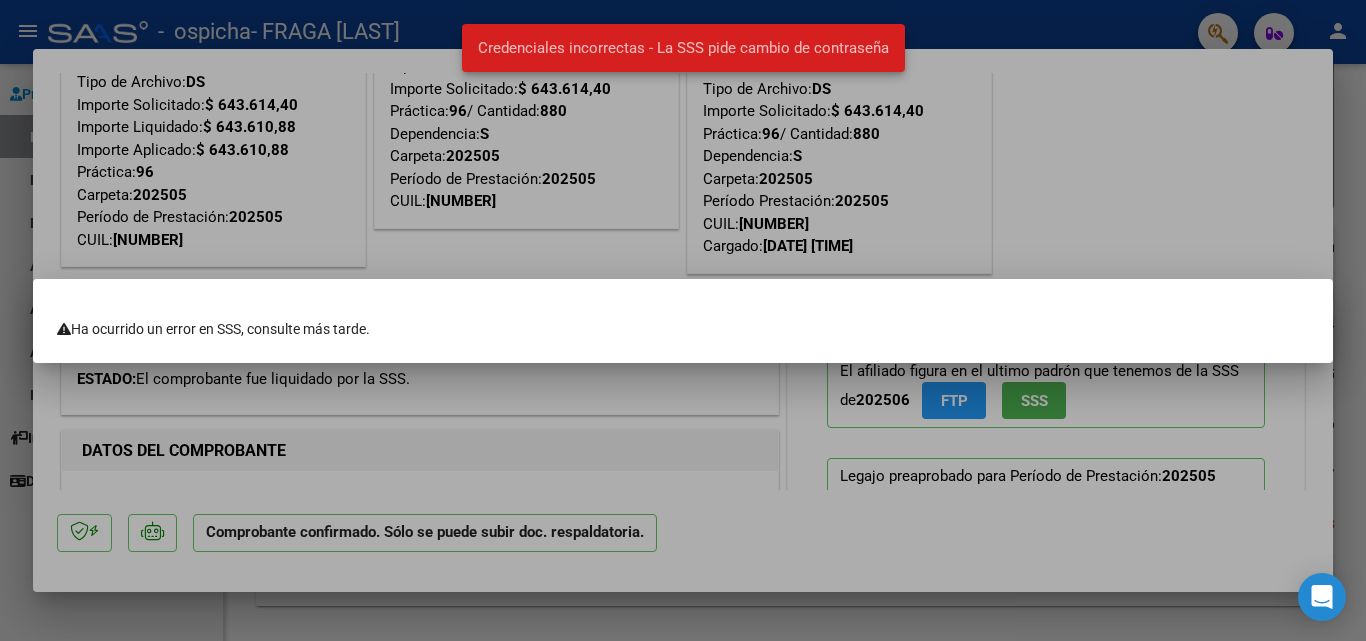 click on "Credenciales incorrectas - La SSS pide cambio de contraseña" at bounding box center [683, 48] 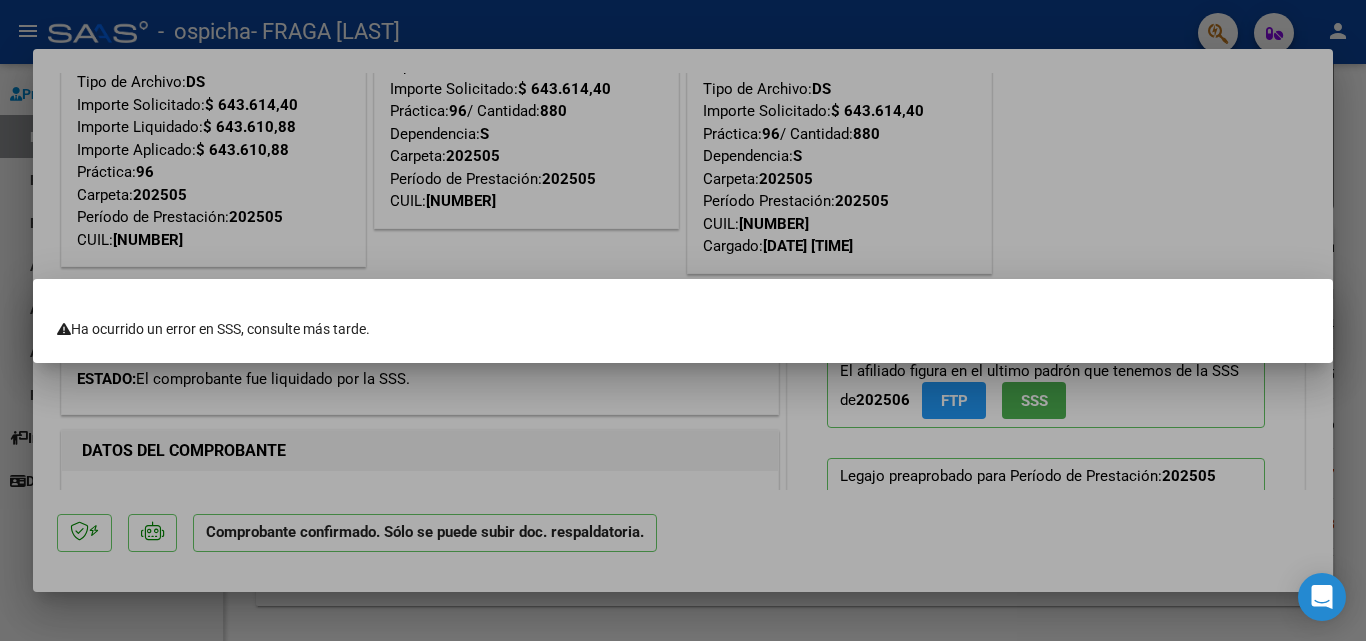 click at bounding box center (683, 320) 